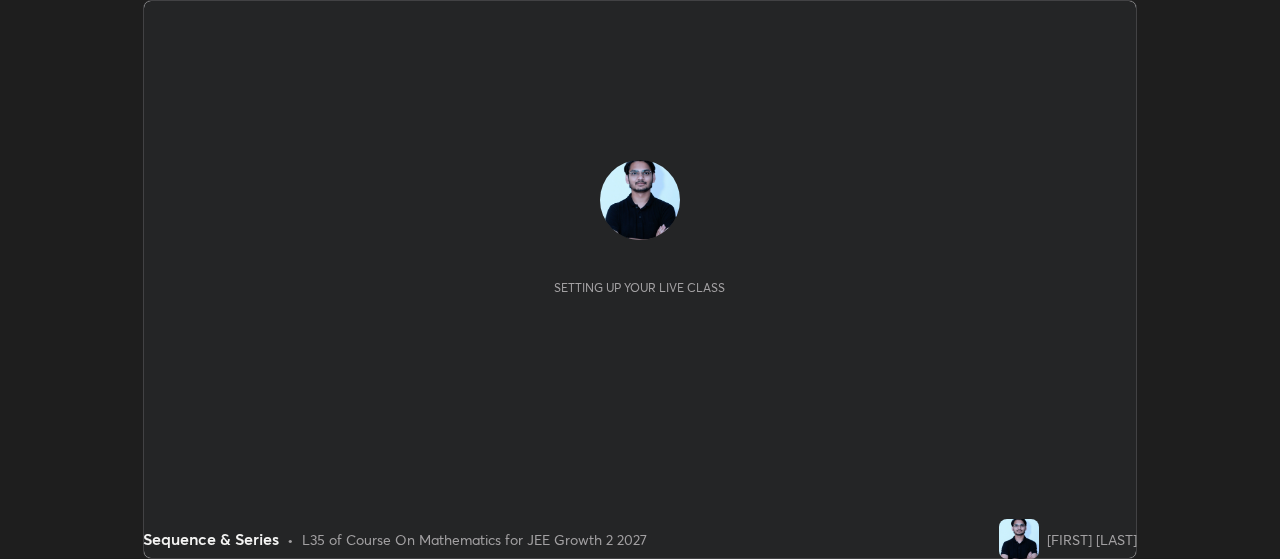 scroll, scrollTop: 0, scrollLeft: 0, axis: both 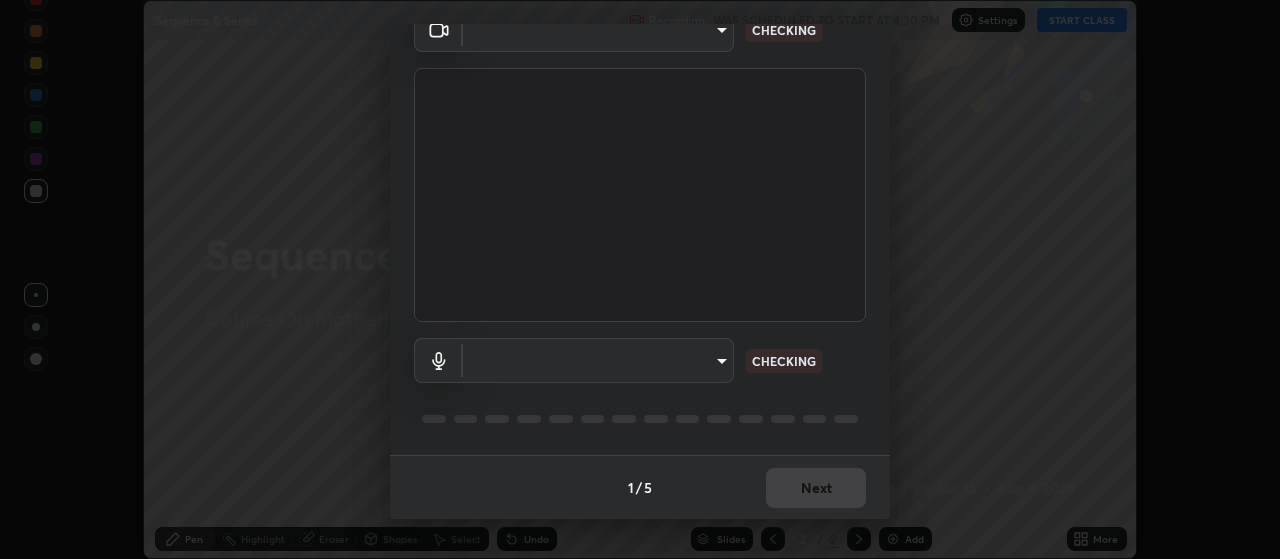 type on "2799a15bf51deb1bcee5c9b54a5eb414770fd2f64da2d07a78de59012524a76d" 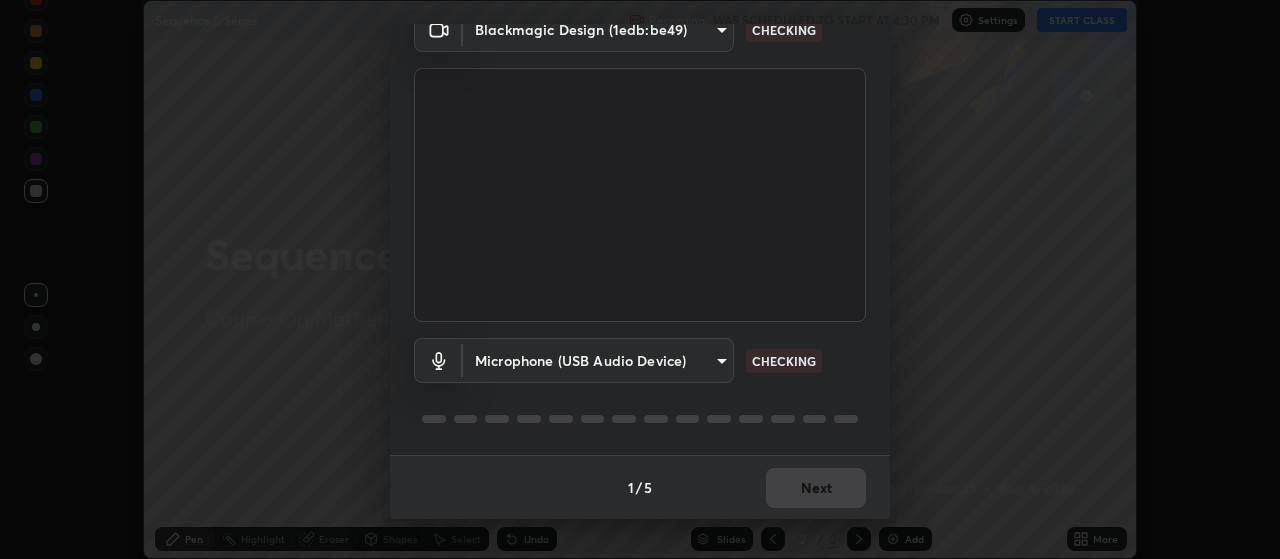 click on "Erase all Sequence & Series Recording WAS SCHEDULED TO START AT  4:30 PM Settings START CLASS Setting up your live class Sequence & Series • L35 of Course On Mathematics for JEE Growth 2 2027 [FIRST] [LAST] Pen Highlight Eraser Shapes Select Undo Slides 2 / 2 Add More No doubts shared Encourage your learners to ask a doubt for better clarity Report an issue Reason for reporting Buffering Chat not working Audio - Video sync issue Educator video quality low ​ Attach an image Report Media settings Blackmagic Design (1edb:be49) 2799a15bf51deb1bcee5c9b54a5eb414770fd2f64da2d07a78de59012524a76d CHECKING Microphone (USB Audio Device) 284cf1b82a0230a026bd7010716afe92a30e9dfb133aa6ee7d12364963cf353f CHECKING 1 / 5 Next" at bounding box center [640, 279] 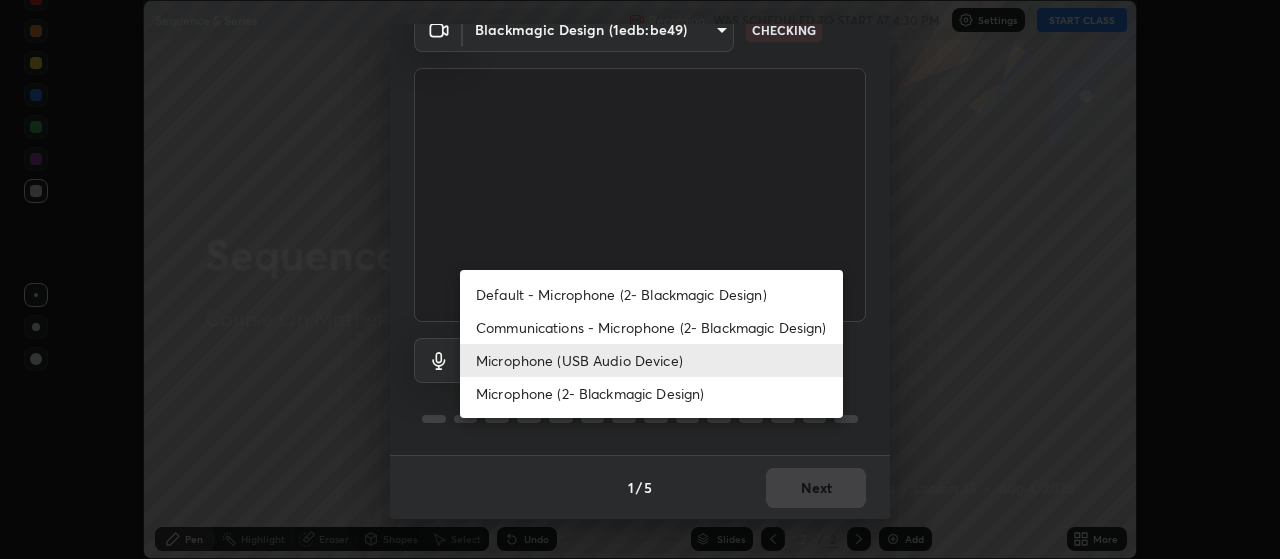 click on "Microphone (USB Audio Device)" at bounding box center (651, 360) 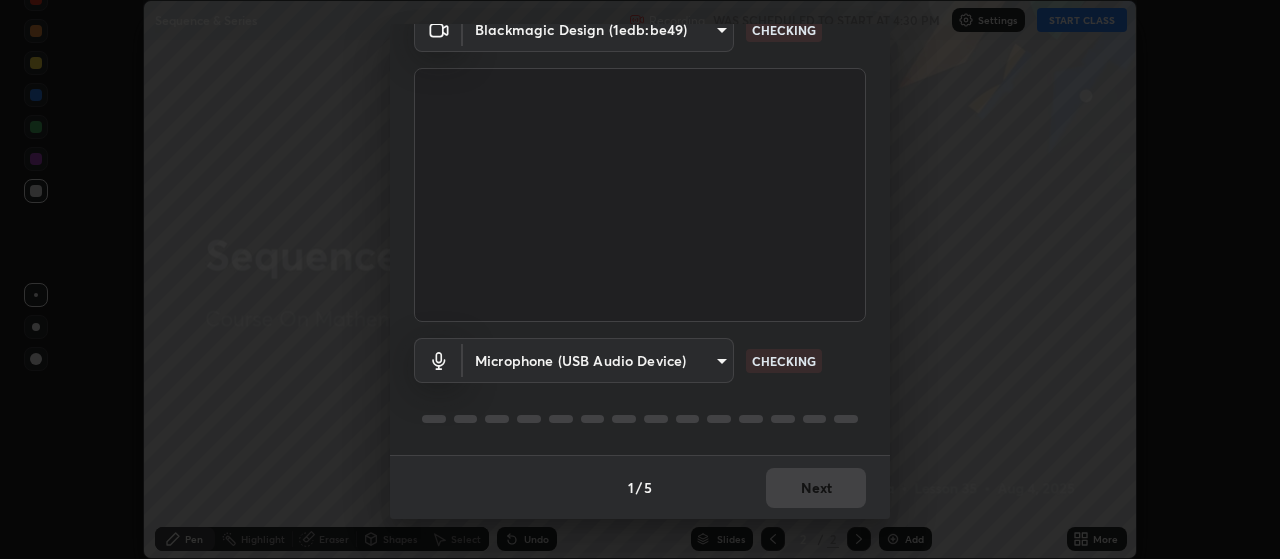 click on "Erase all Sequence & Series Recording WAS SCHEDULED TO START AT  4:30 PM Settings START CLASS Setting up your live class Sequence & Series • L35 of Course On Mathematics for JEE Growth 2 2027 [FIRST] [LAST] Pen Highlight Eraser Shapes Select Undo Slides 2 / 2 Add More No doubts shared Encourage your learners to ask a doubt for better clarity Report an issue Reason for reporting Buffering Chat not working Audio - Video sync issue Educator video quality low ​ Attach an image Report Media settings Blackmagic Design (1edb:be49) 2799a15bf51deb1bcee5c9b54a5eb414770fd2f64da2d07a78de59012524a76d CHECKING Microphone (USB Audio Device) 284cf1b82a0230a026bd7010716afe92a30e9dfb133aa6ee7d12364963cf353f CHECKING 1 / 5 Next" at bounding box center [640, 279] 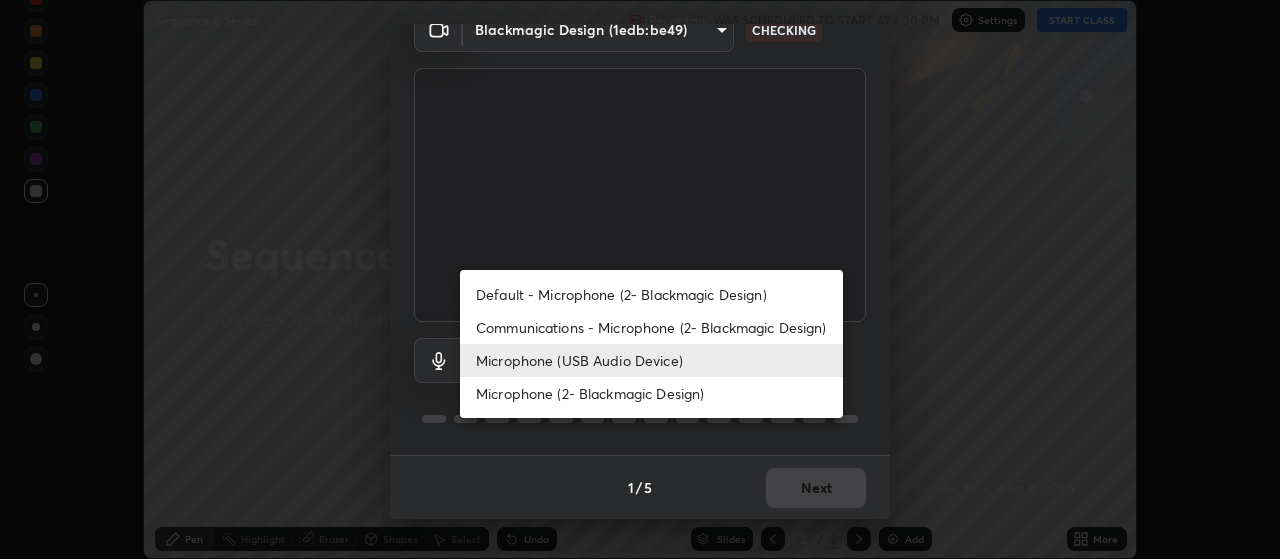 click on "Communications - Microphone (2- Blackmagic Design)" at bounding box center [651, 327] 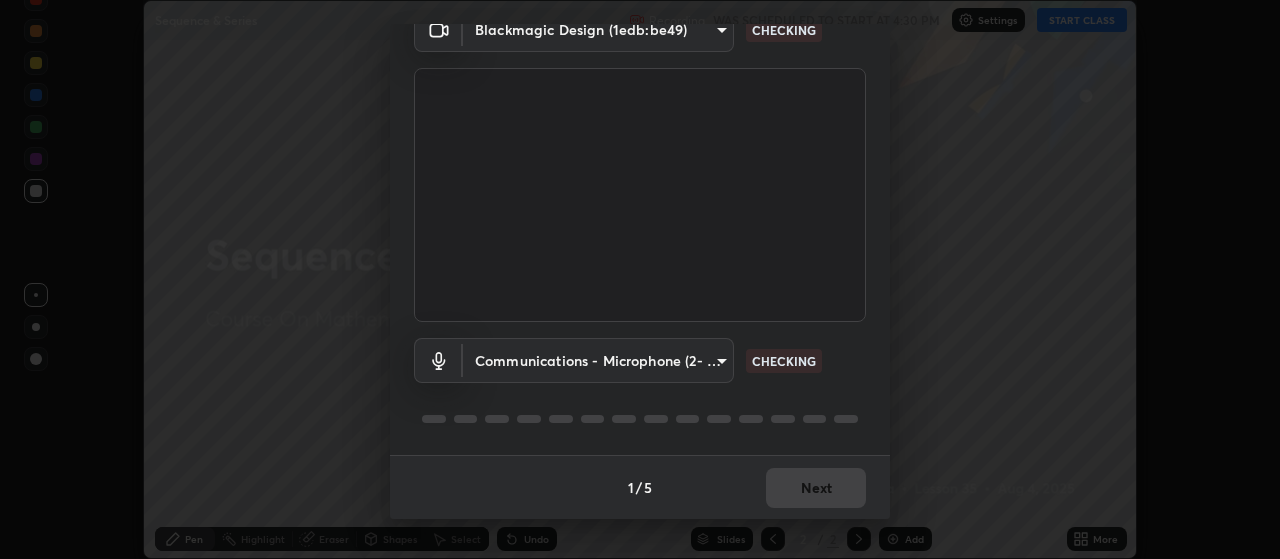 click on "Erase all Sequence & Series Recording WAS SCHEDULED TO START AT  4:30 PM Settings START CLASS Setting up your live class Sequence & Series • L35 of Course On Mathematics for JEE Growth 2 2027 [FIRST] [LAST] Pen Highlight Eraser Shapes Select Undo Slides 2 / 2 Add More No doubts shared Encourage your learners to ask a doubt for better clarity Report an issue Reason for reporting Buffering Chat not working Audio - Video sync issue Educator video quality low ​ Attach an image Report Media settings Blackmagic Design (1edb:be49) 2799a15bf51deb1bcee5c9b54a5eb414770fd2f64da2d07a78de59012524a76d CHECKING Communications - Microphone (2- Blackmagic Design) communications CHECKING 1 / 5 Next Default - Microphone (2- Blackmagic Design) Communications - Microphone (2- Blackmagic Design) Microphone (USB Audio Device) Microphone (2- Blackmagic Design)" at bounding box center [640, 279] 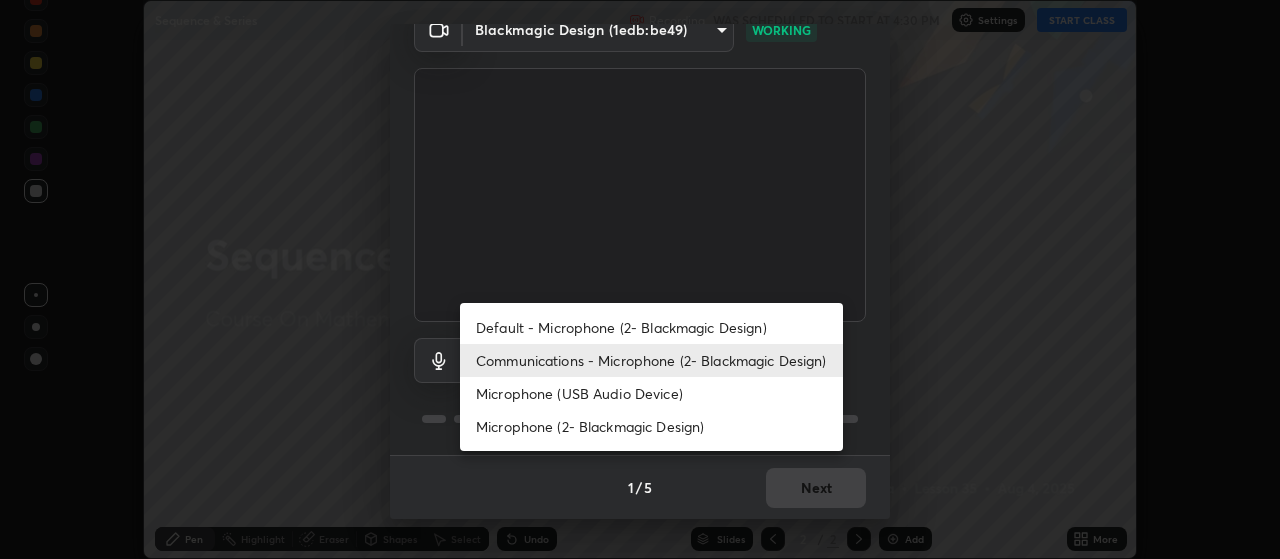 click on "Microphone (USB Audio Device)" at bounding box center [651, 393] 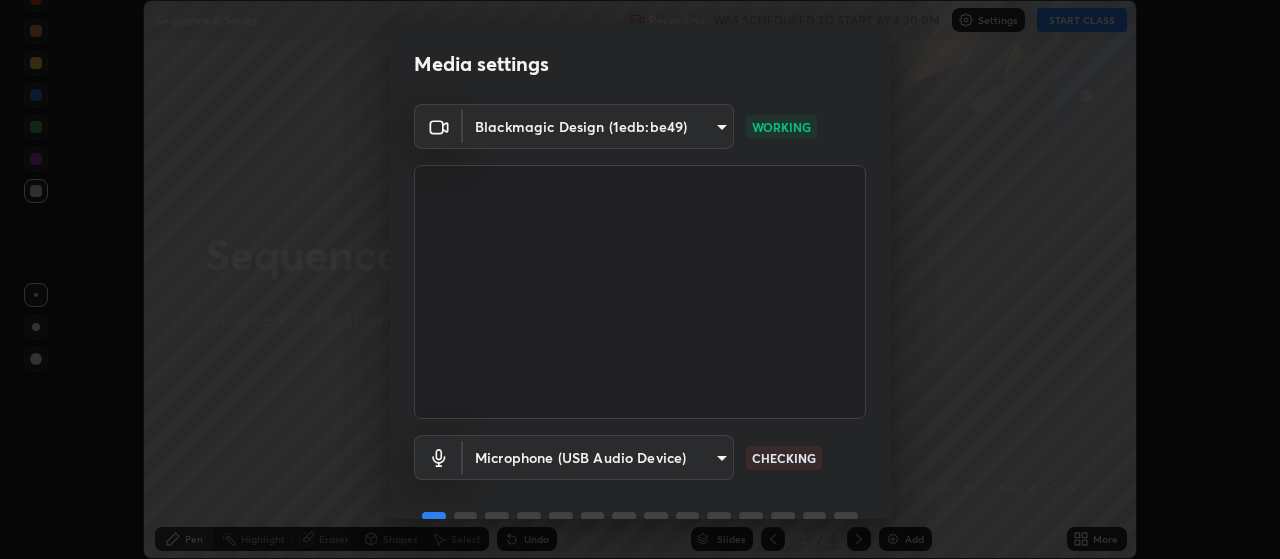scroll, scrollTop: 97, scrollLeft: 0, axis: vertical 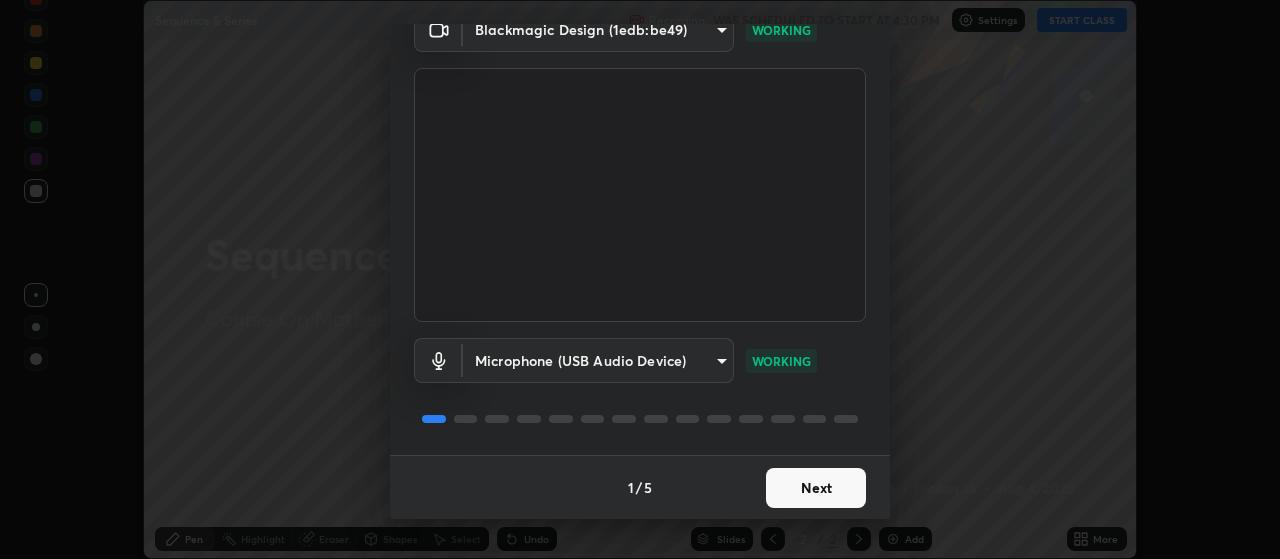 click on "Next" at bounding box center (816, 488) 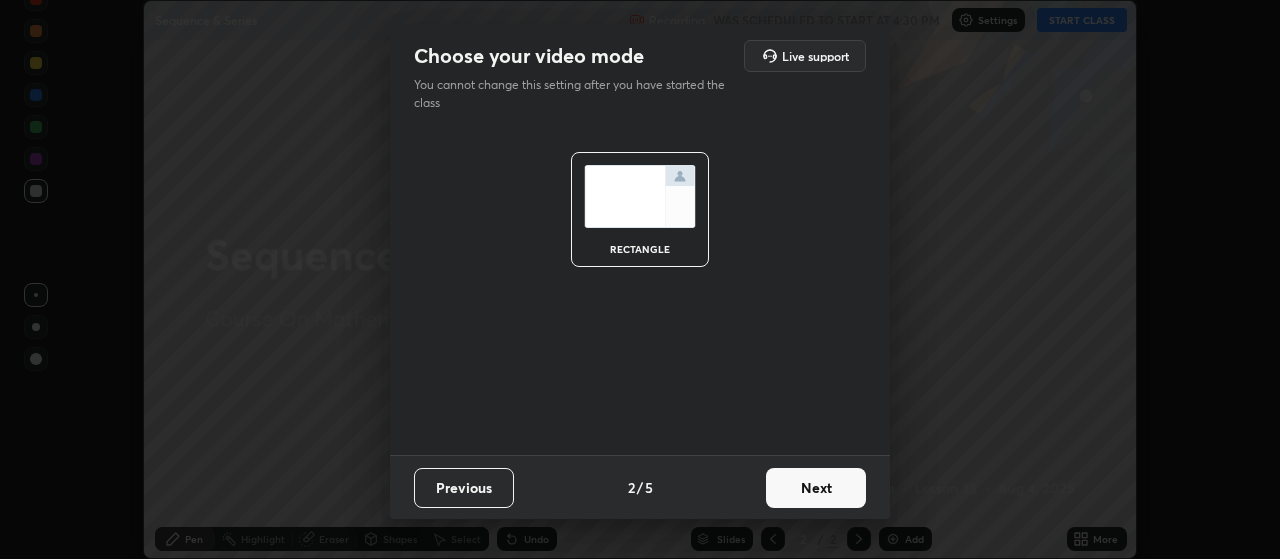 scroll, scrollTop: 0, scrollLeft: 0, axis: both 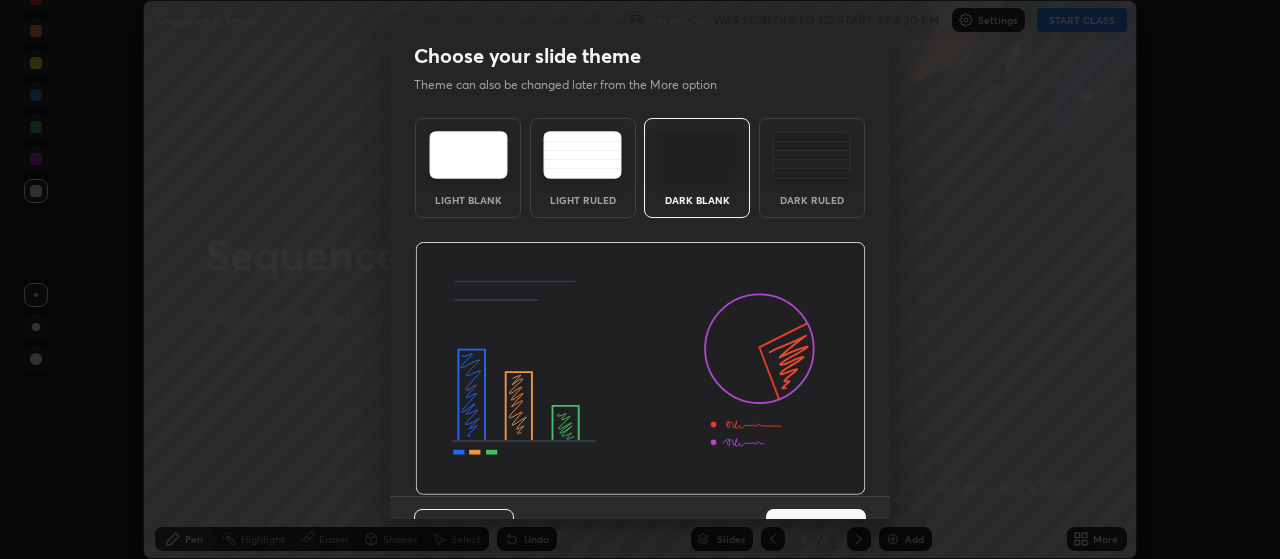 click on "Next" at bounding box center (816, 529) 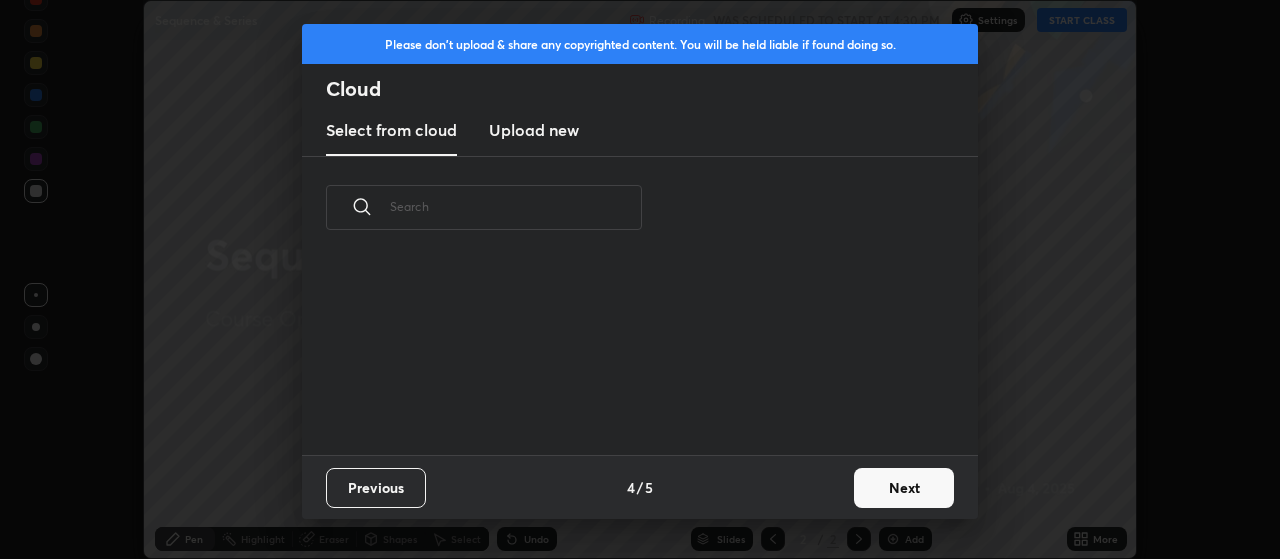 click on "Next" at bounding box center [904, 488] 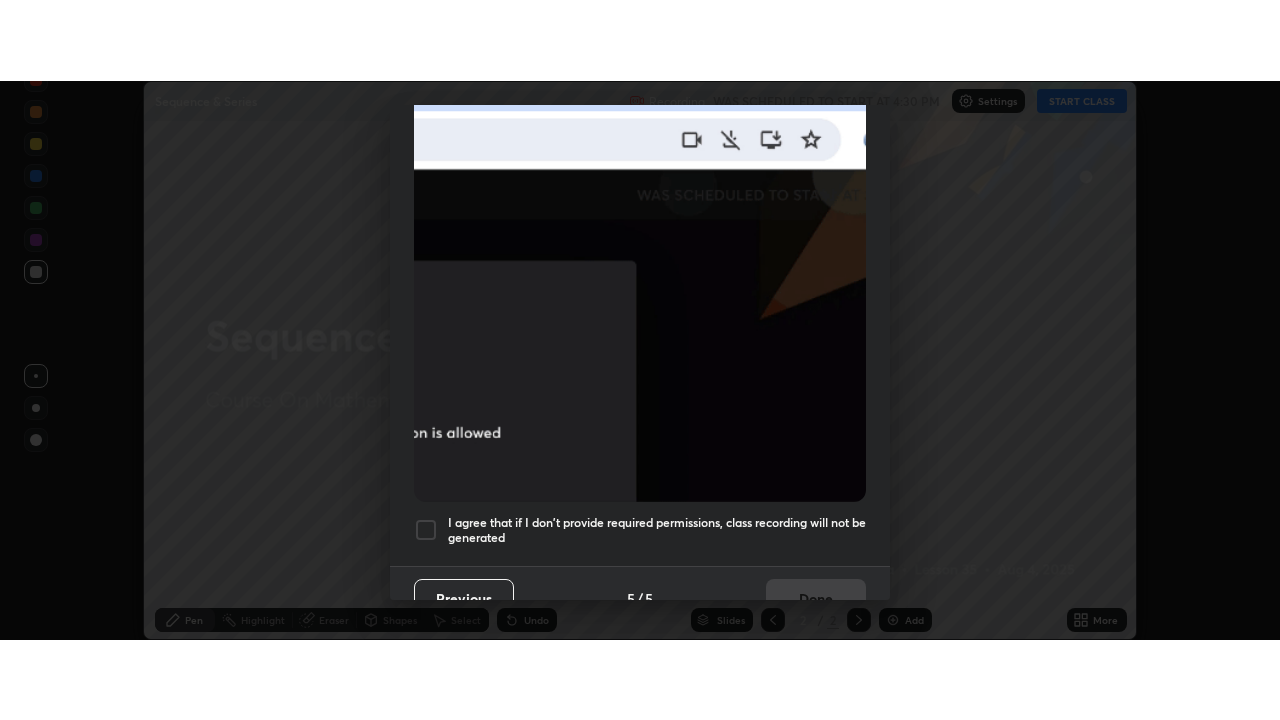 scroll, scrollTop: 505, scrollLeft: 0, axis: vertical 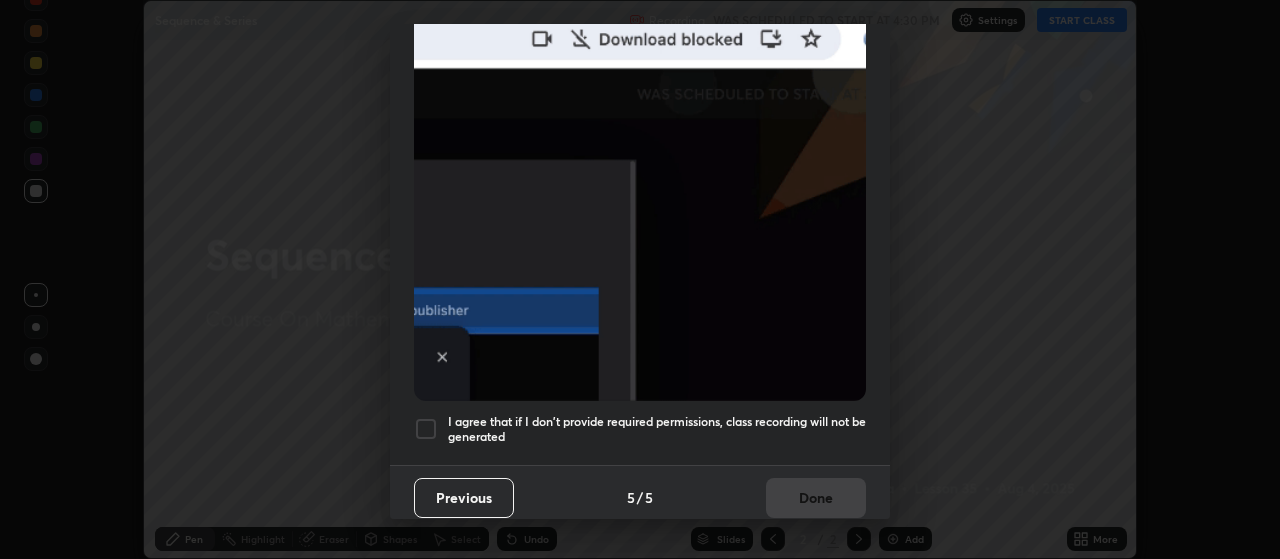 click on "I agree that if I don't provide required permissions, class recording will not be generated" at bounding box center (657, 429) 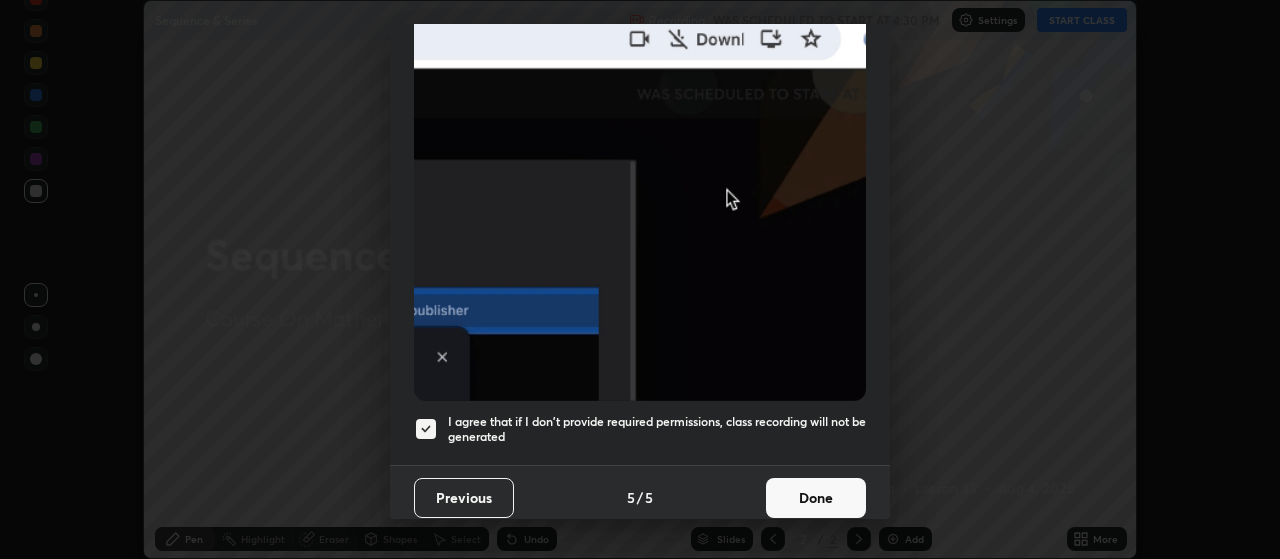 click on "Done" at bounding box center [816, 498] 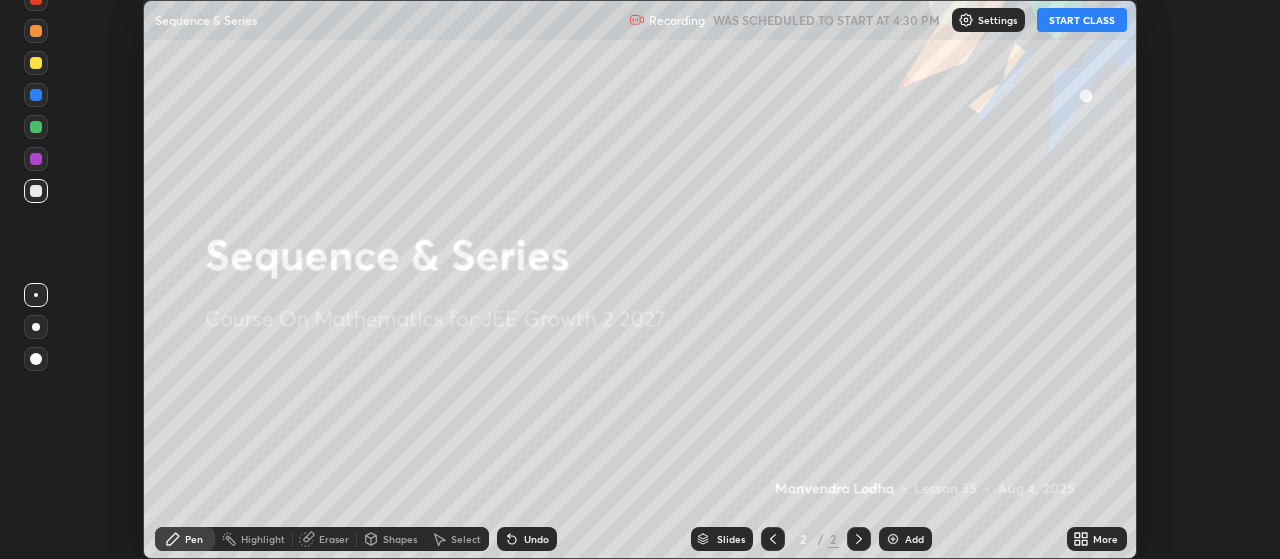 click 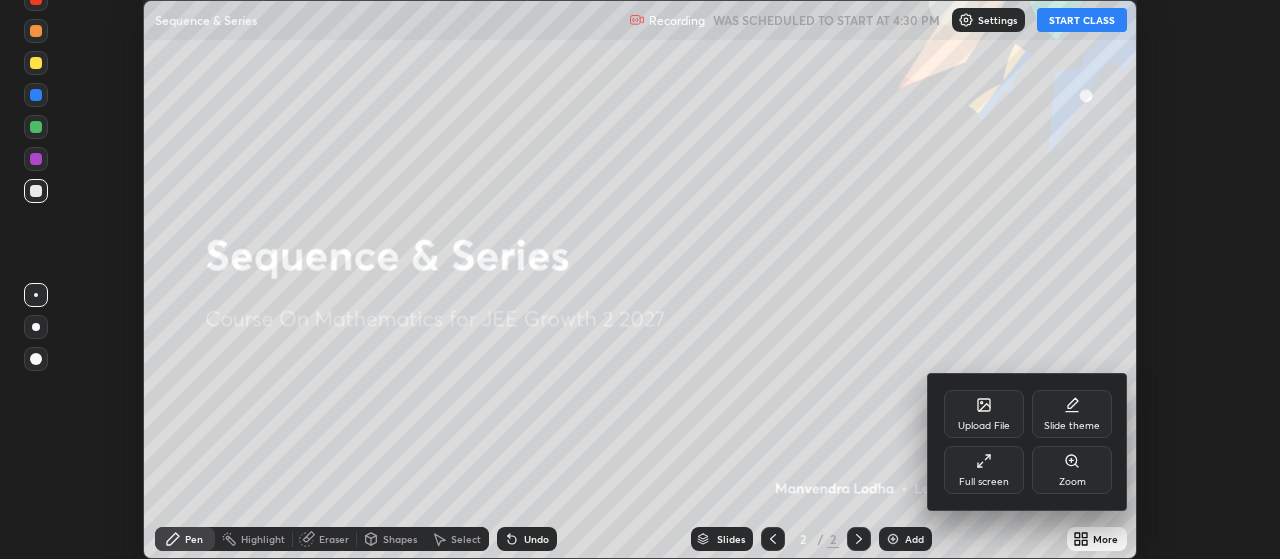 click on "Full screen" at bounding box center (984, 482) 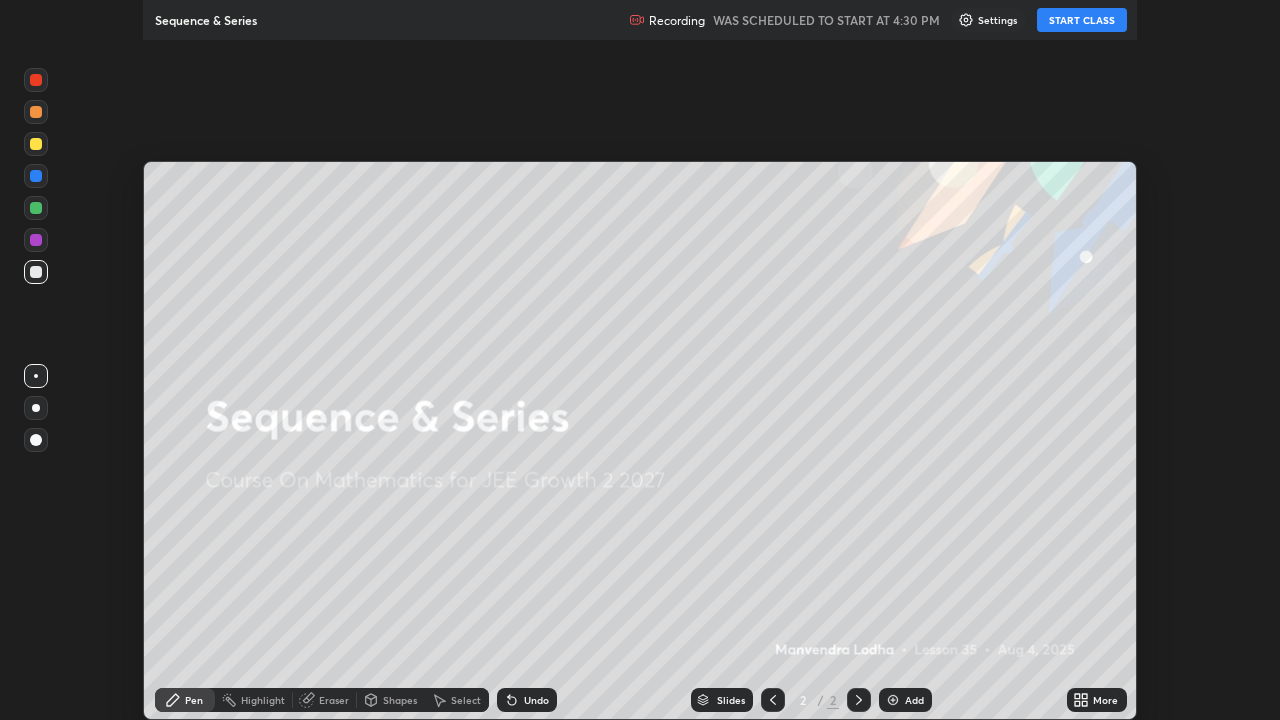 scroll, scrollTop: 99280, scrollLeft: 98720, axis: both 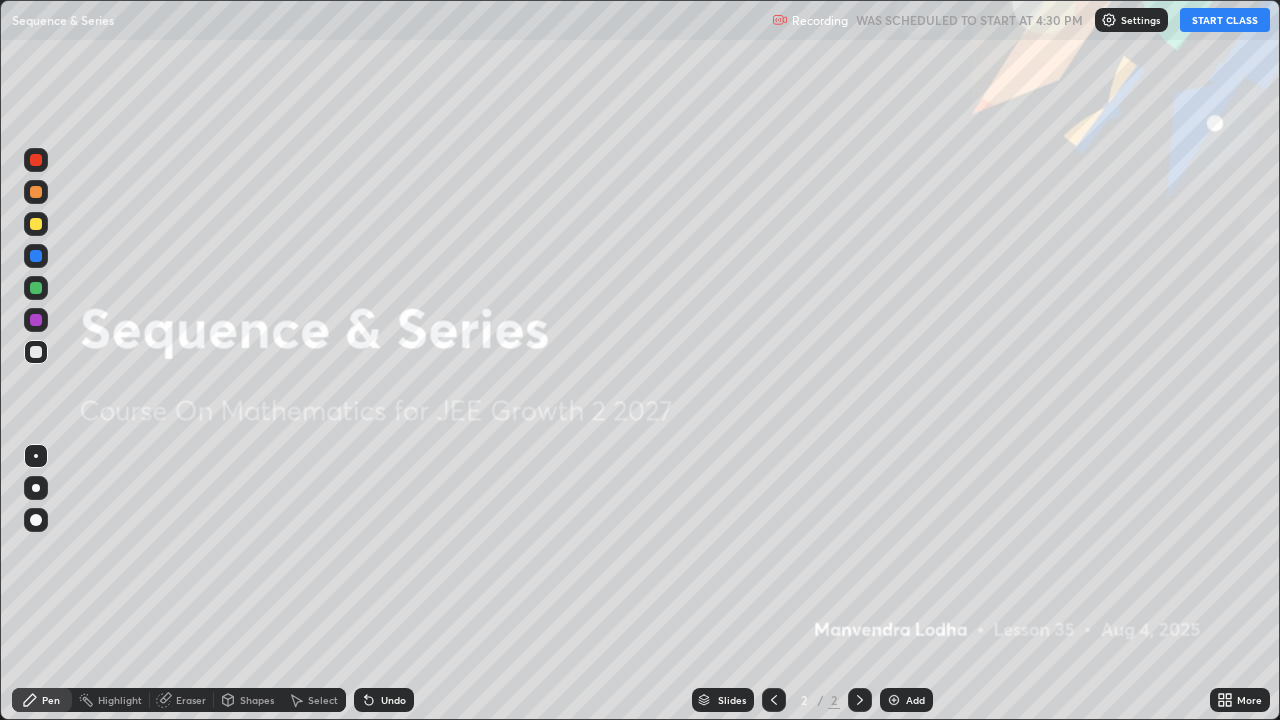 click on "START CLASS" at bounding box center (1225, 20) 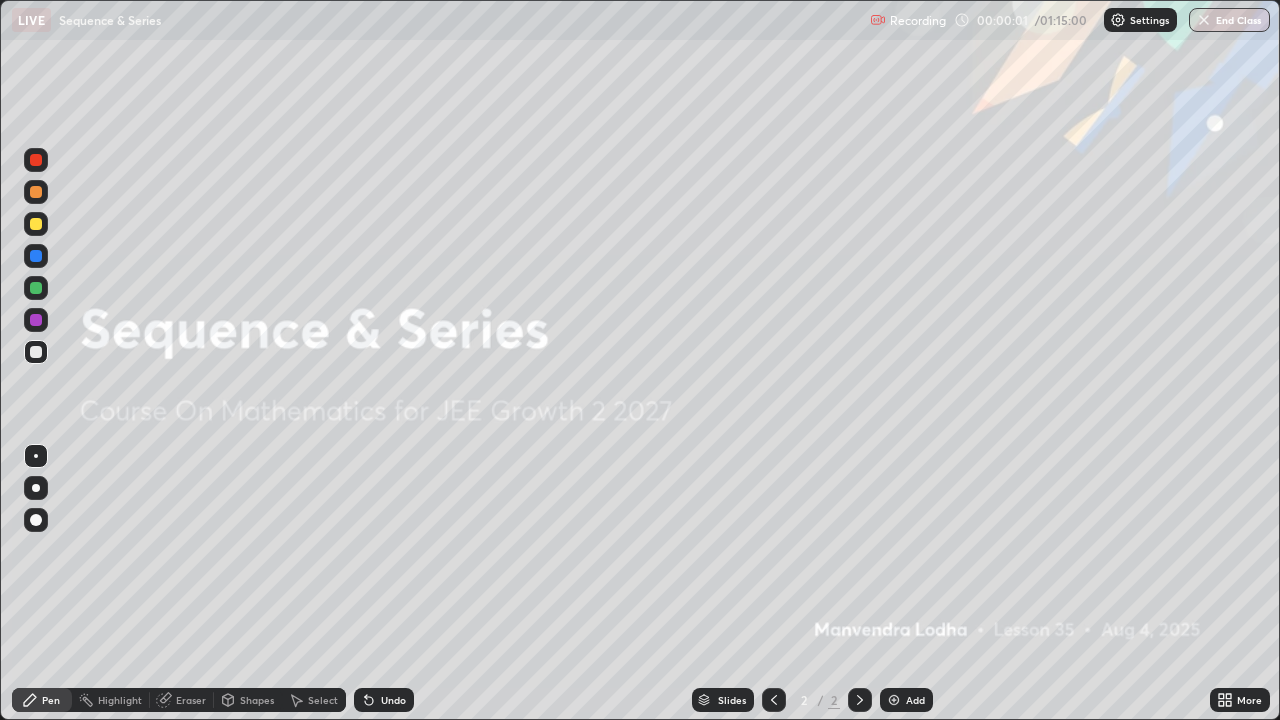 click on "Add" at bounding box center (915, 700) 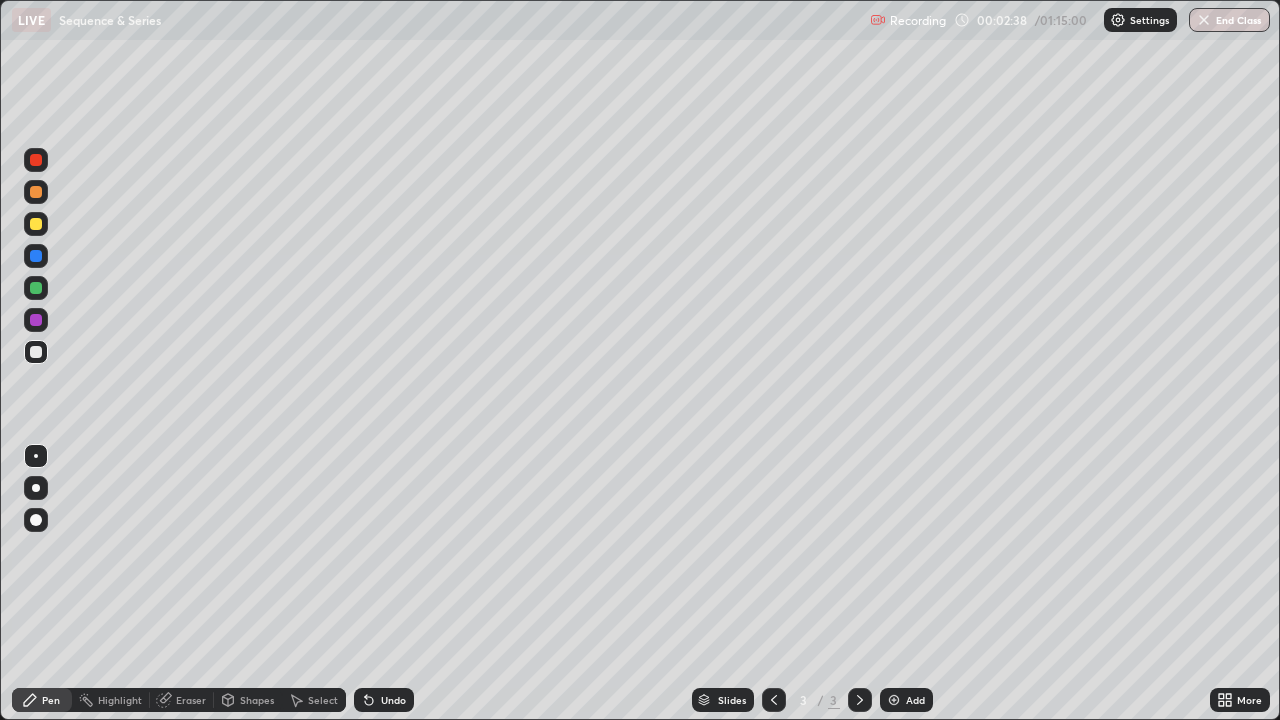 click at bounding box center [36, 224] 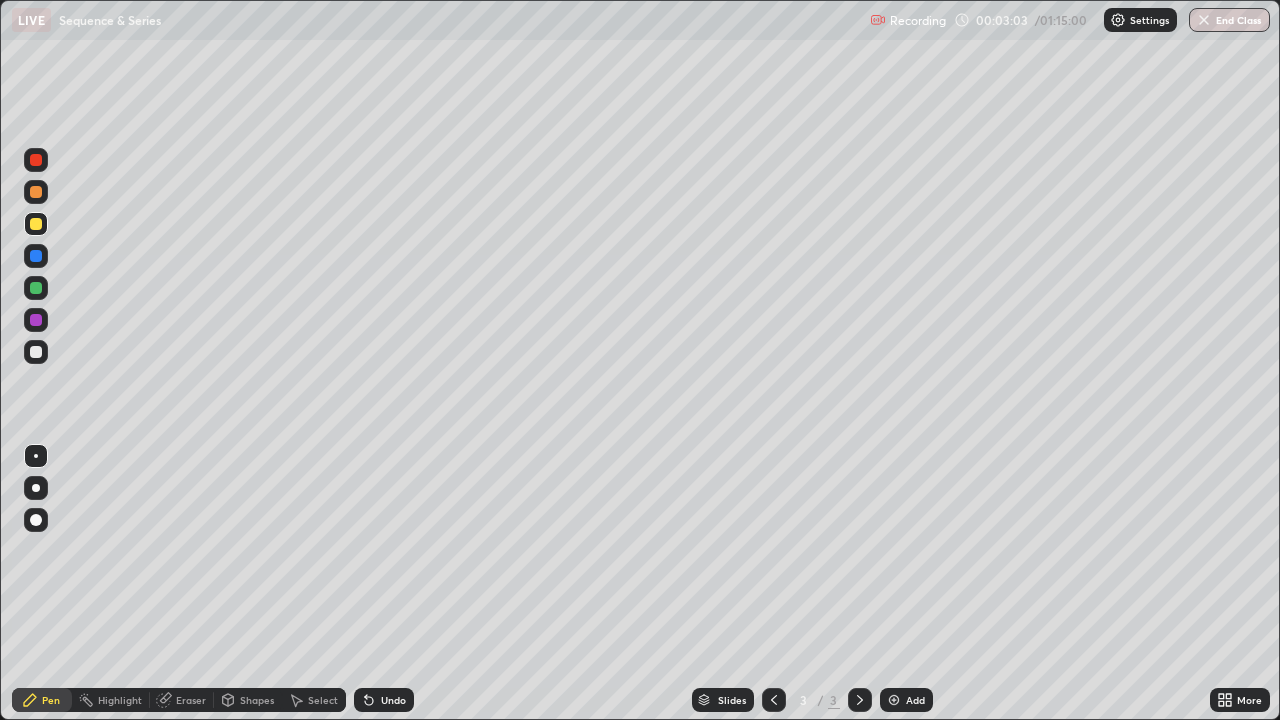 click on "Undo" at bounding box center [393, 700] 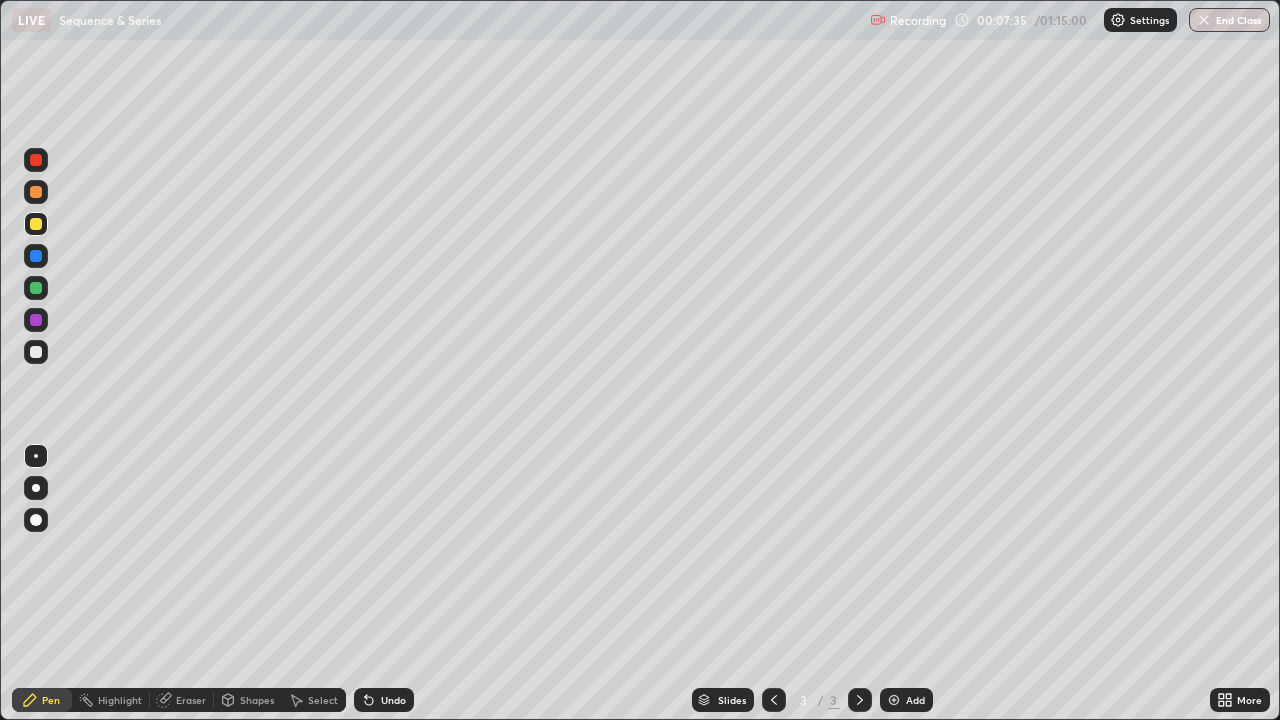 click on "Add" at bounding box center (906, 700) 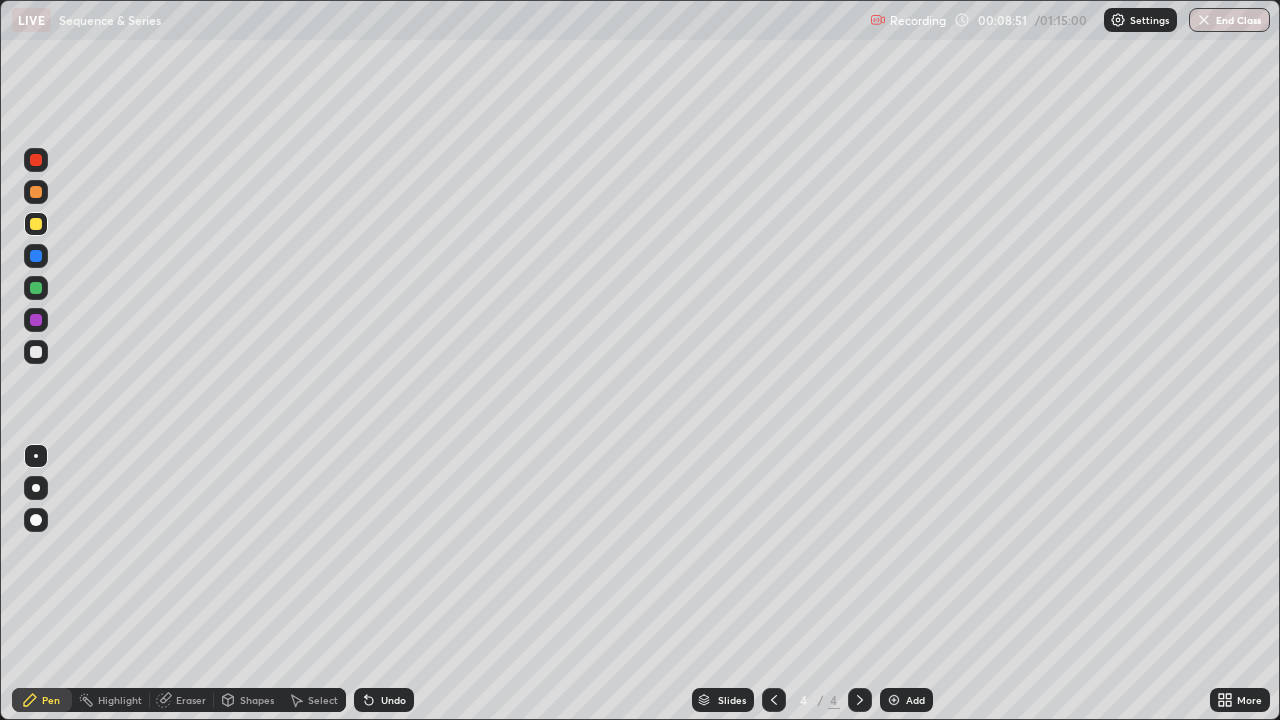 click on "Add" at bounding box center (915, 700) 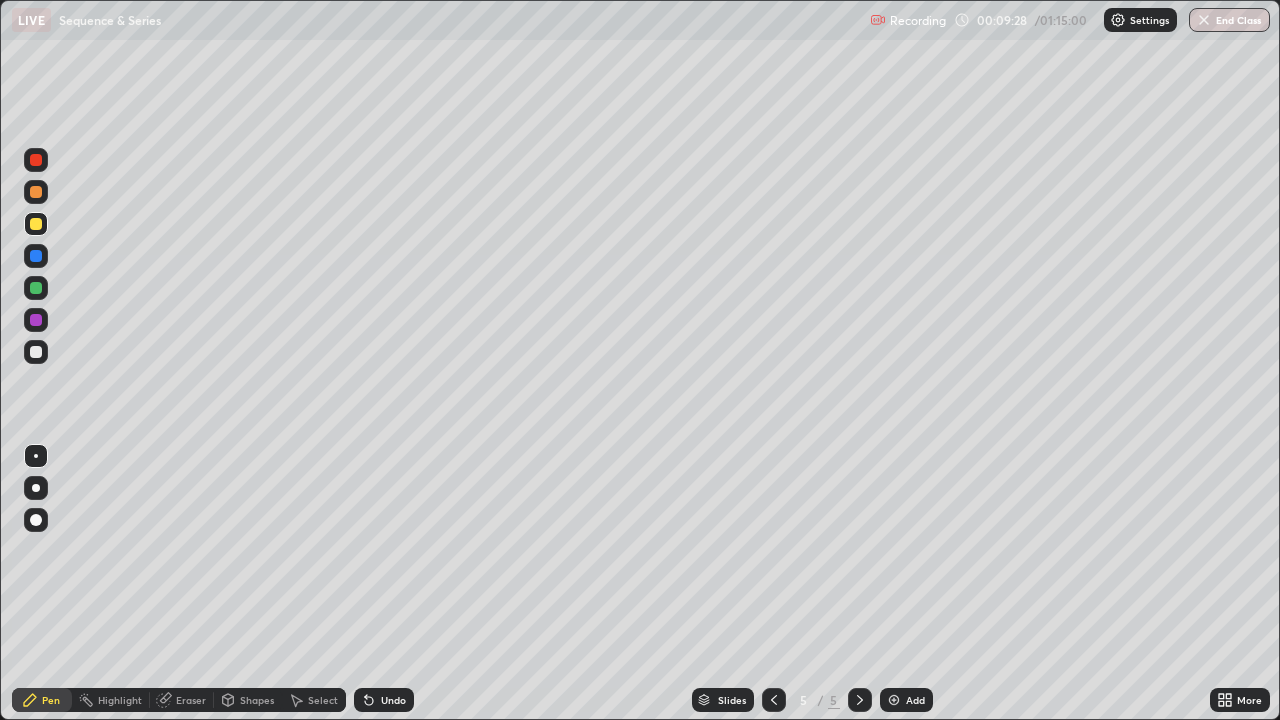 click at bounding box center (36, 352) 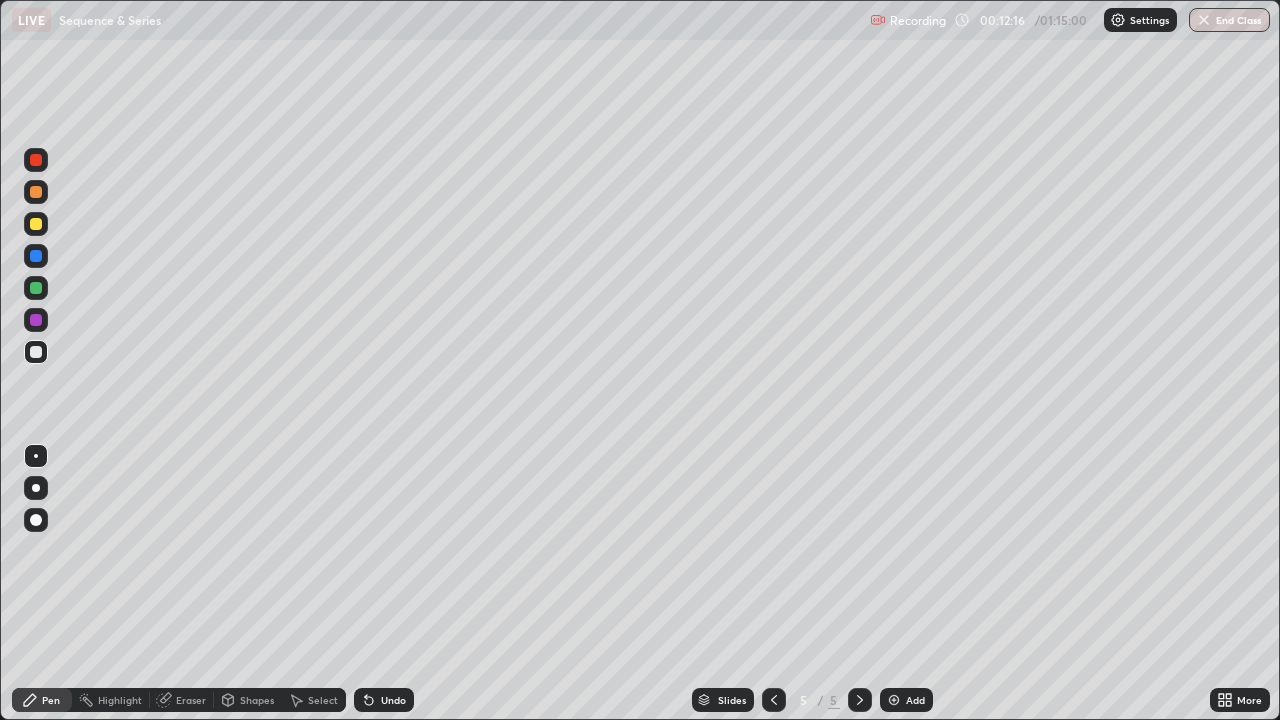 click on "Add" at bounding box center [915, 700] 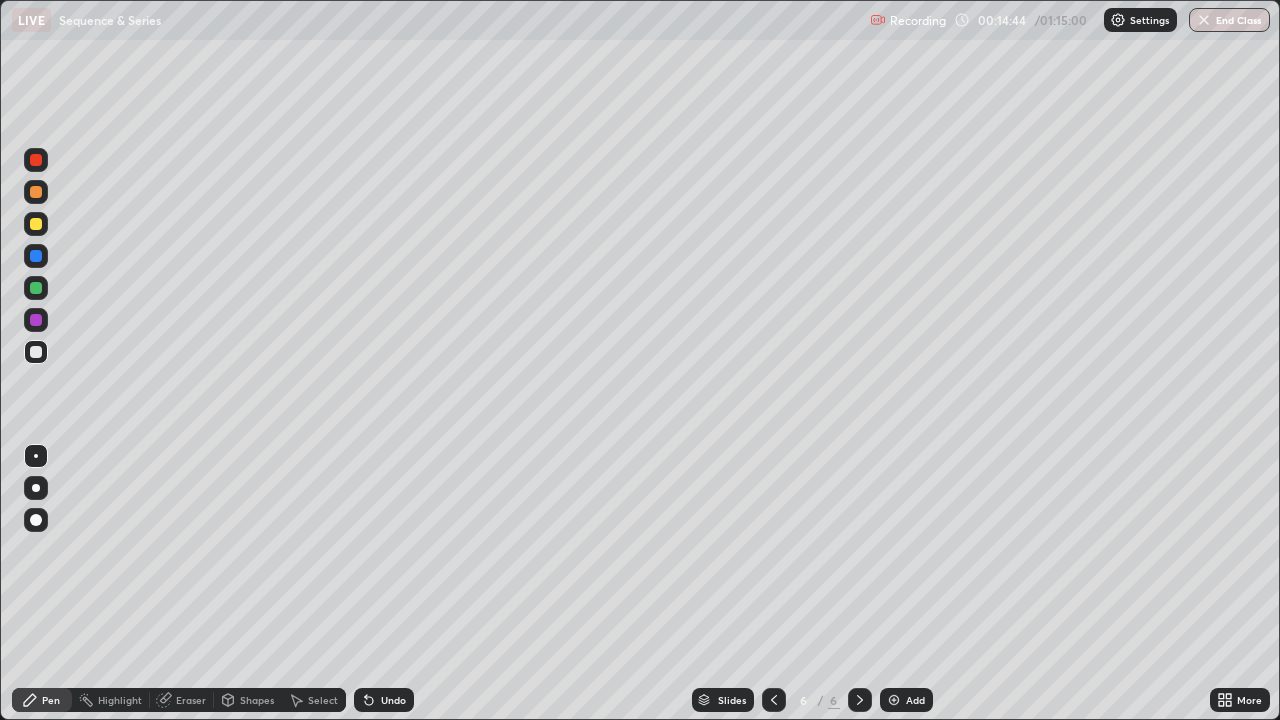 click at bounding box center [36, 288] 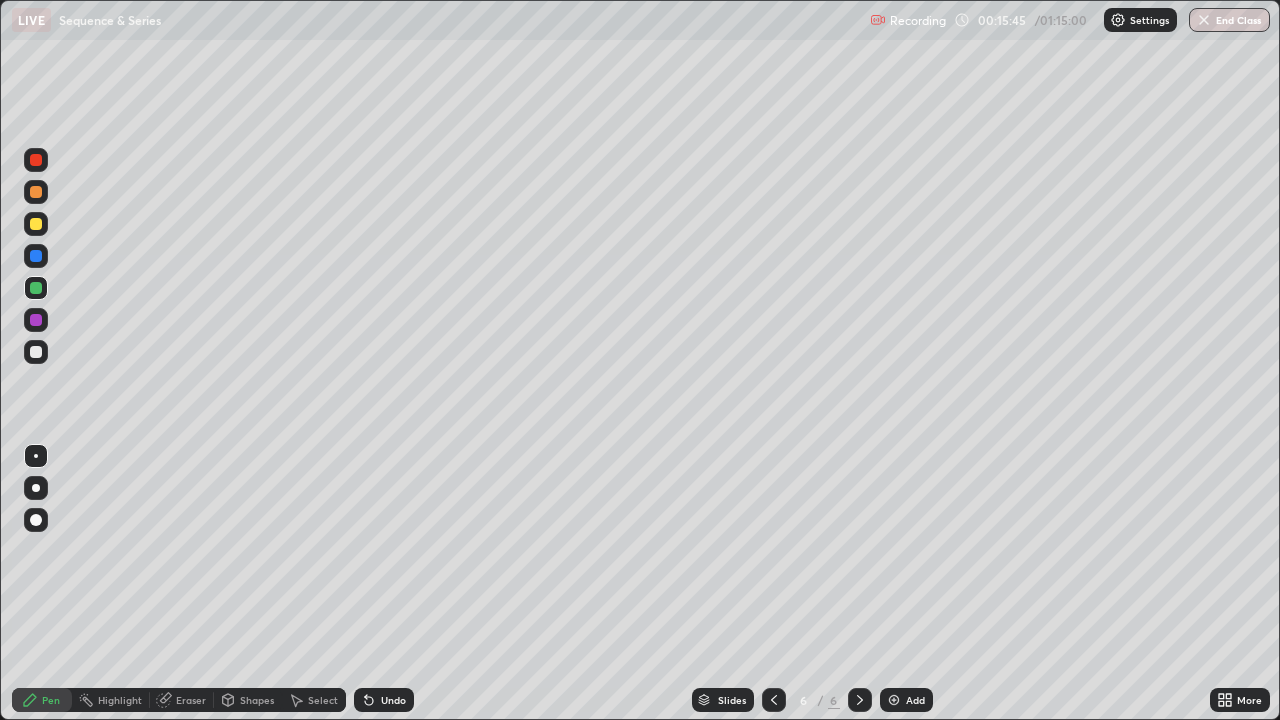 click on "Eraser" at bounding box center [191, 700] 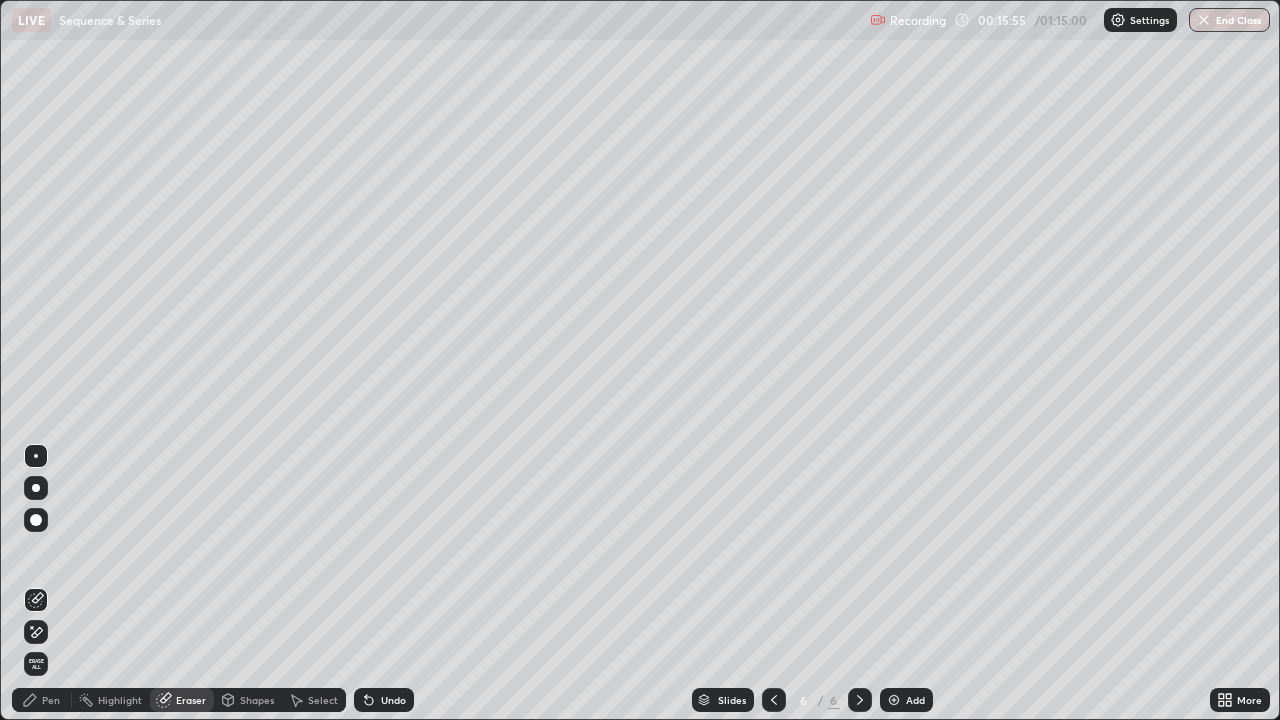 click on "Pen" at bounding box center [51, 700] 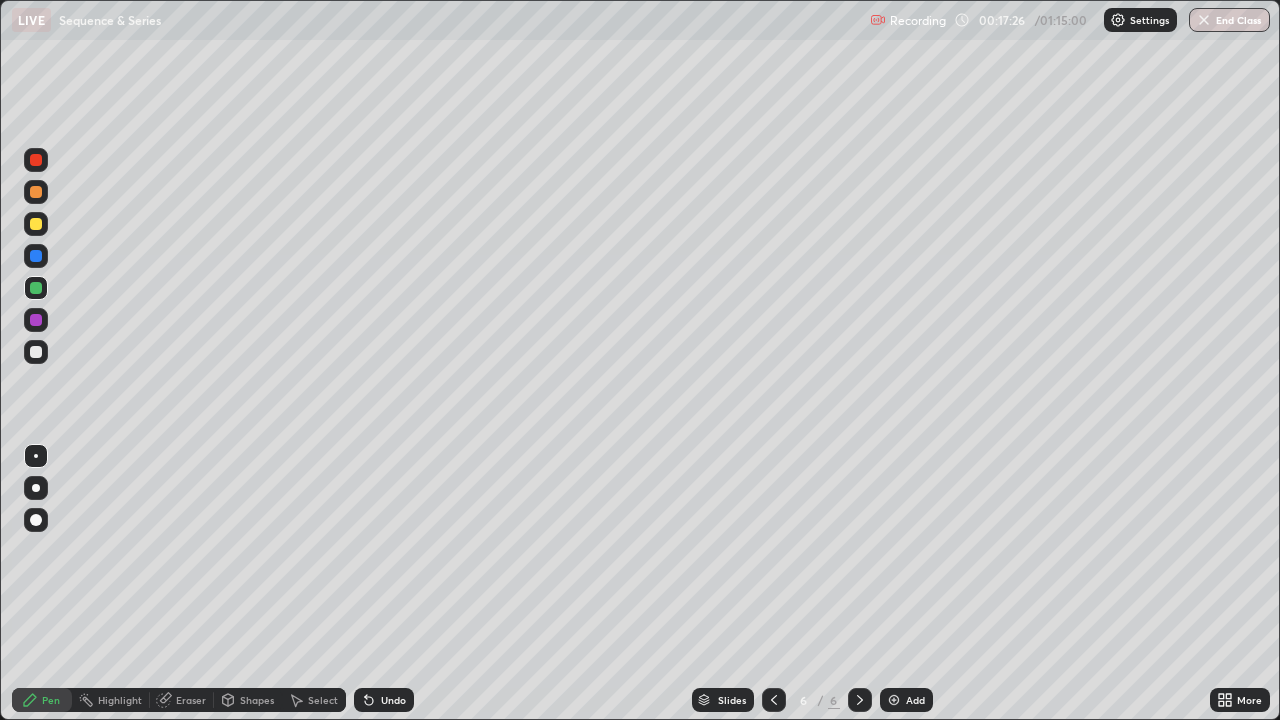 click at bounding box center [36, 352] 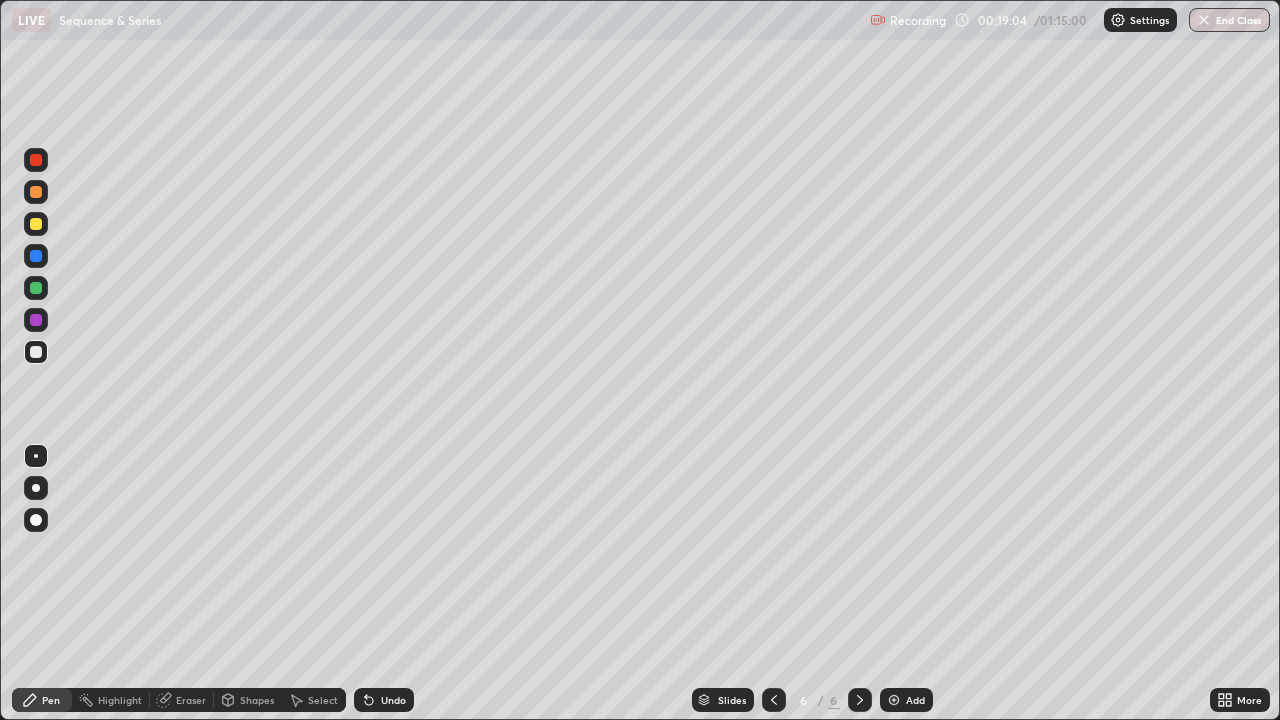 click on "Add" at bounding box center [915, 700] 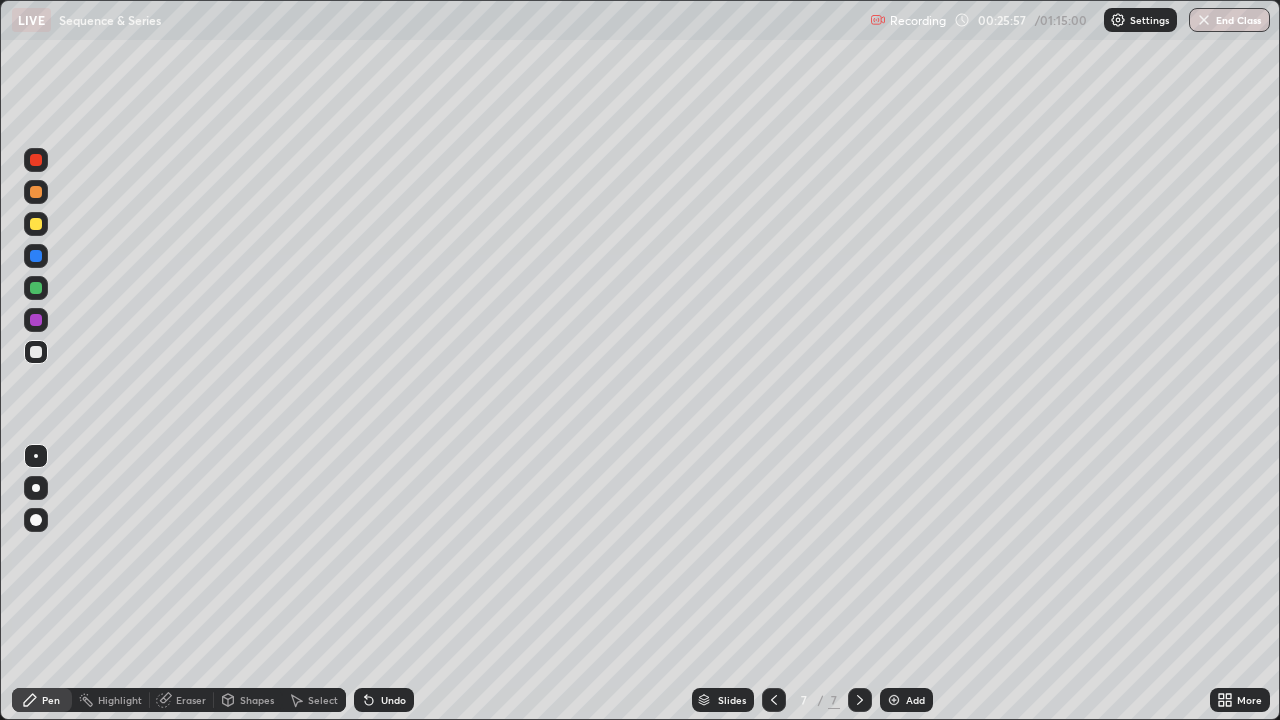 click on "Add" at bounding box center [915, 700] 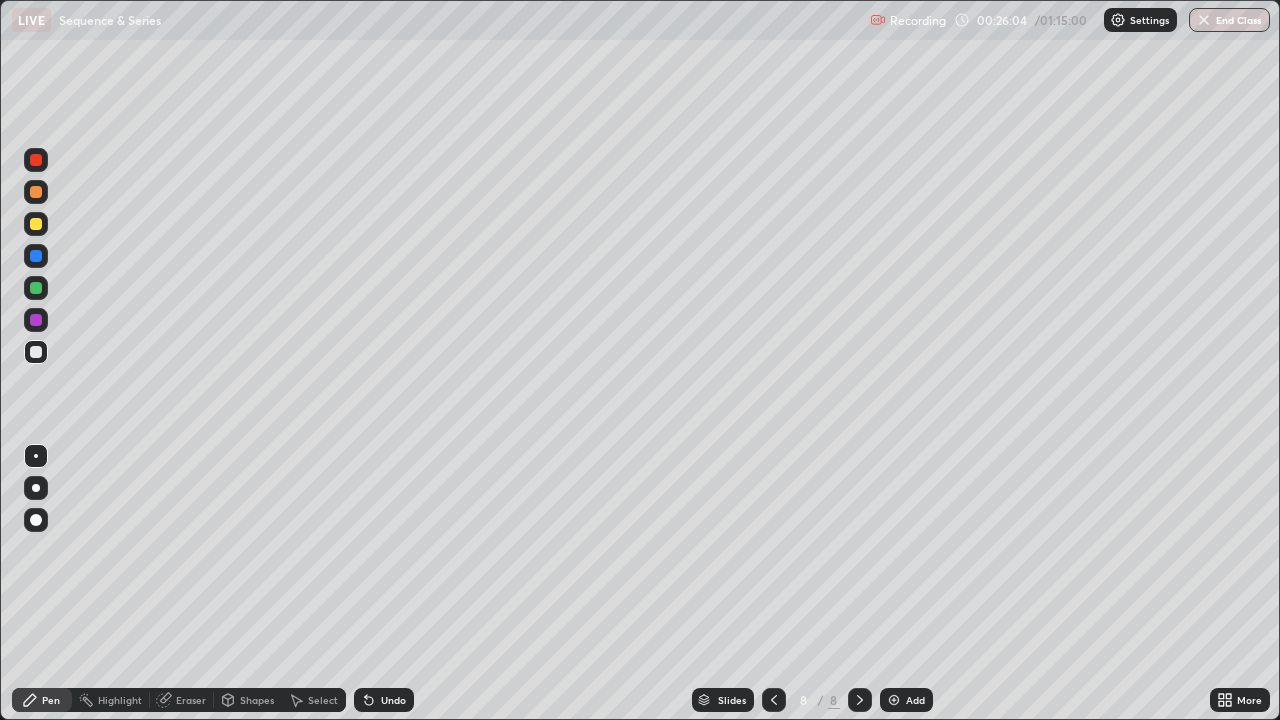 click on "Undo" at bounding box center [384, 700] 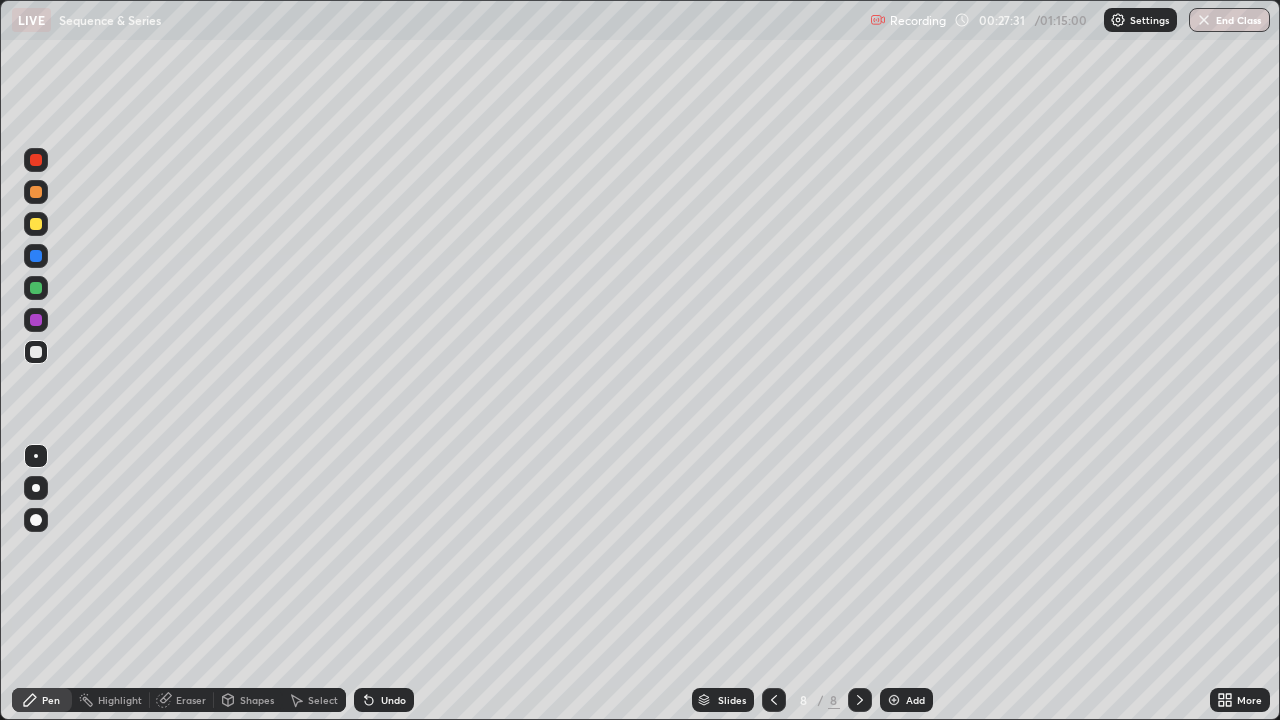 click at bounding box center [36, 288] 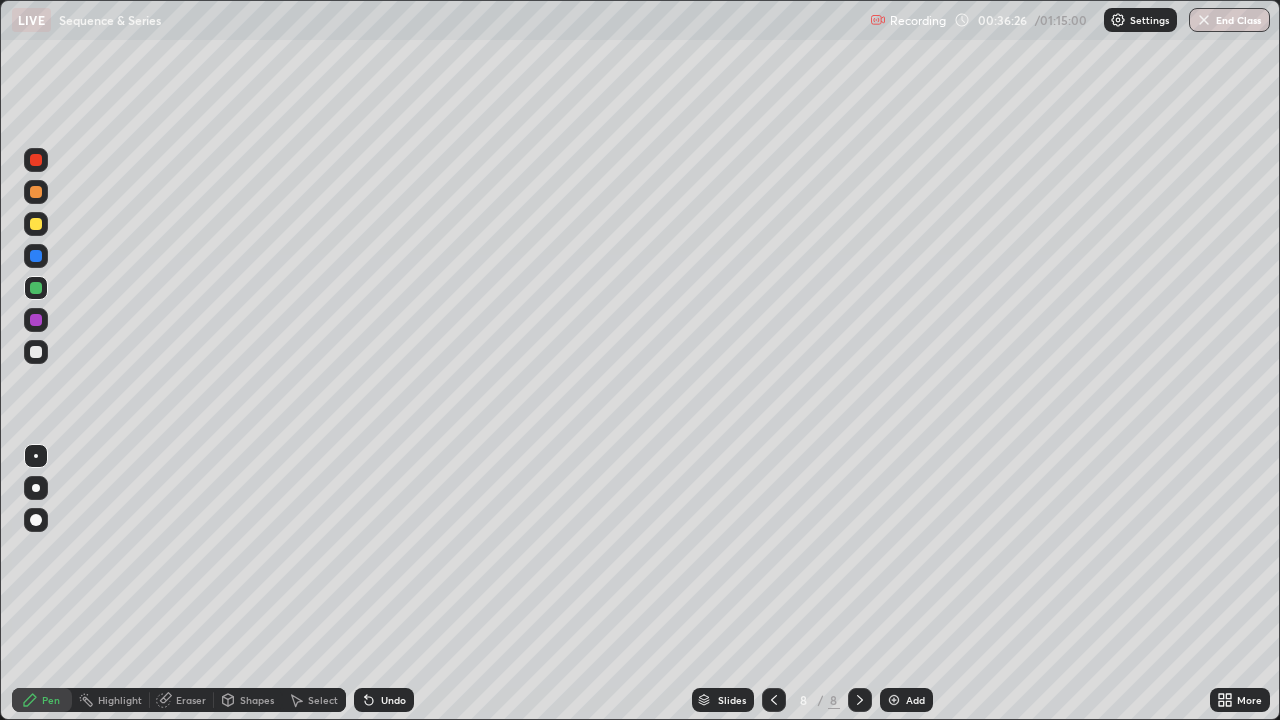 click on "Eraser" at bounding box center (191, 700) 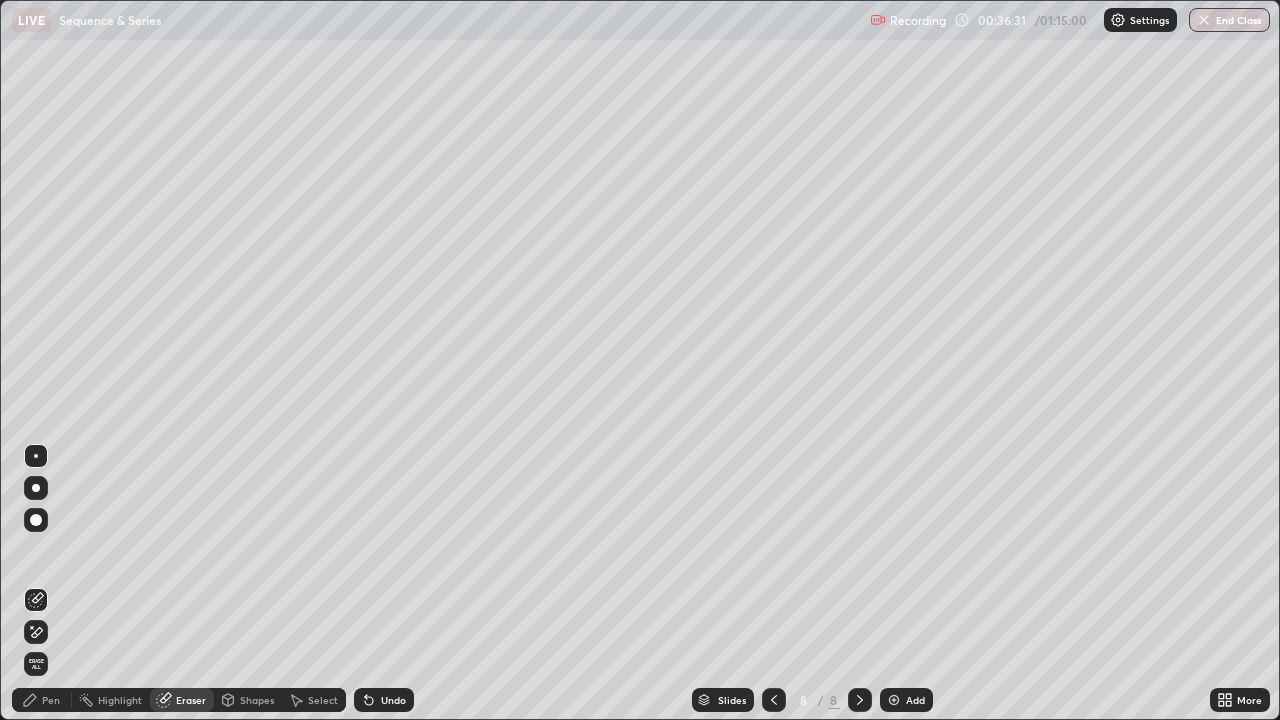 click on "Pen" at bounding box center [51, 700] 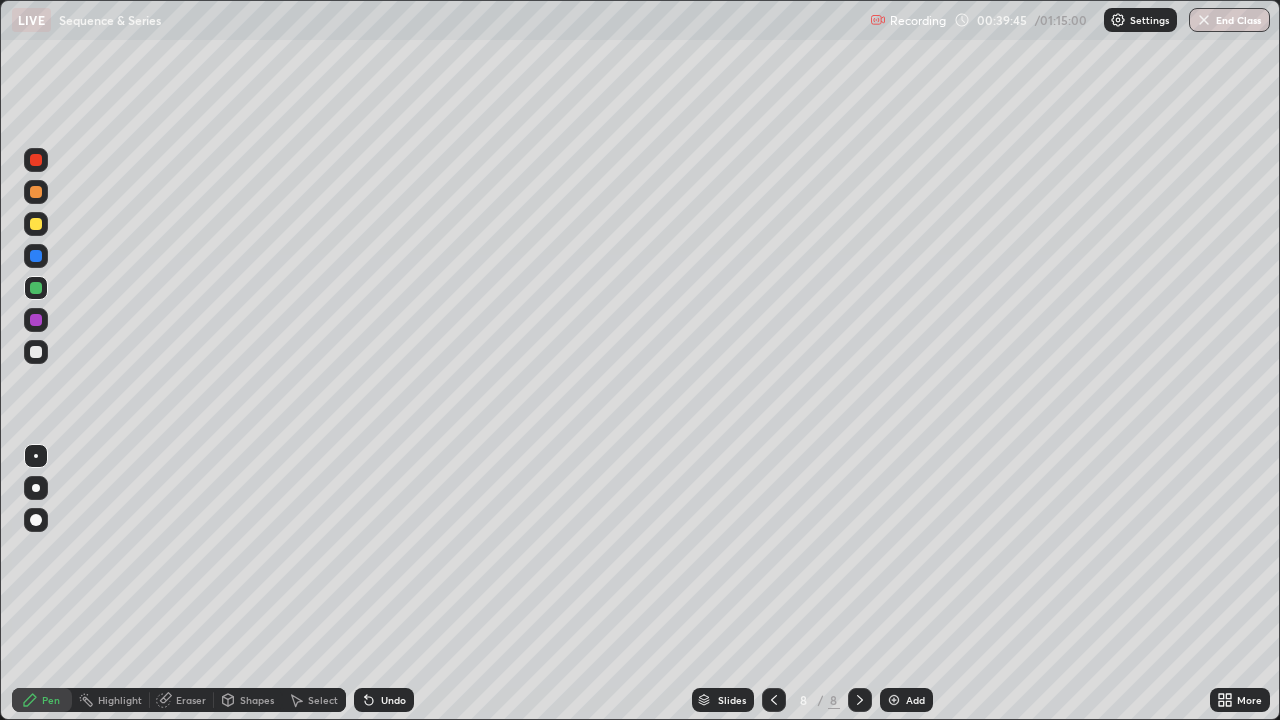 click on "Add" at bounding box center [906, 700] 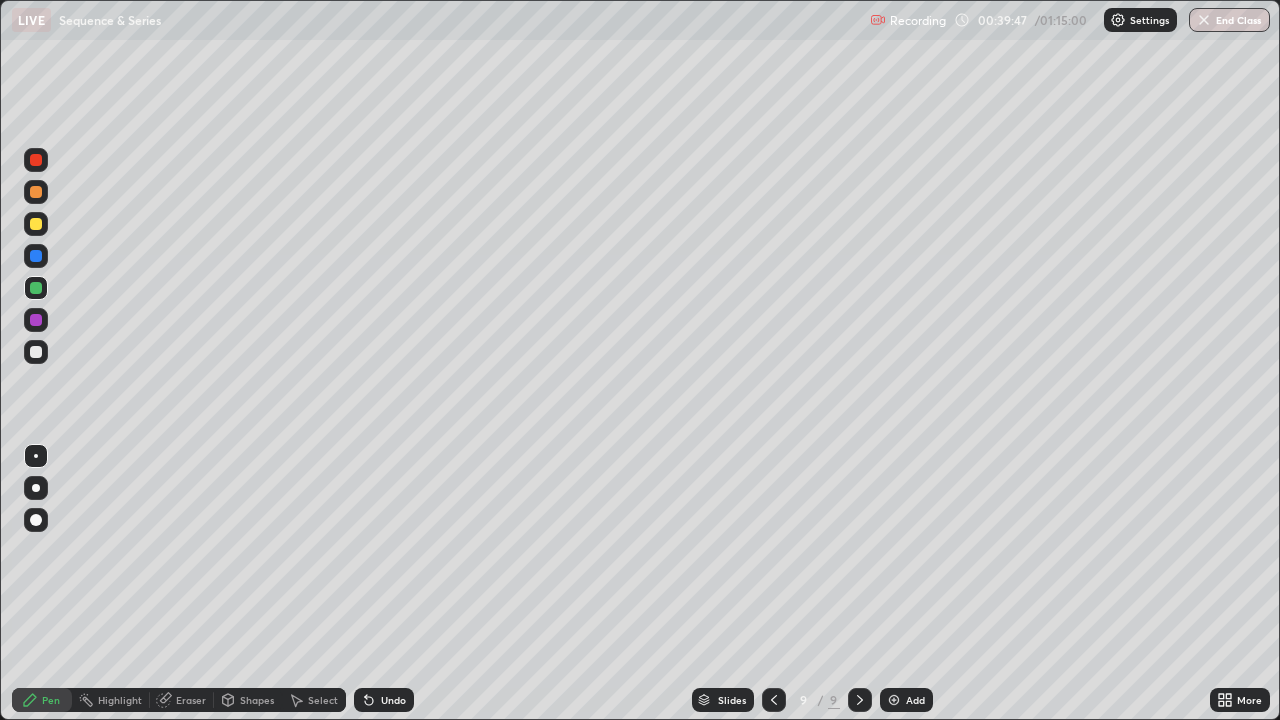 click at bounding box center (36, 224) 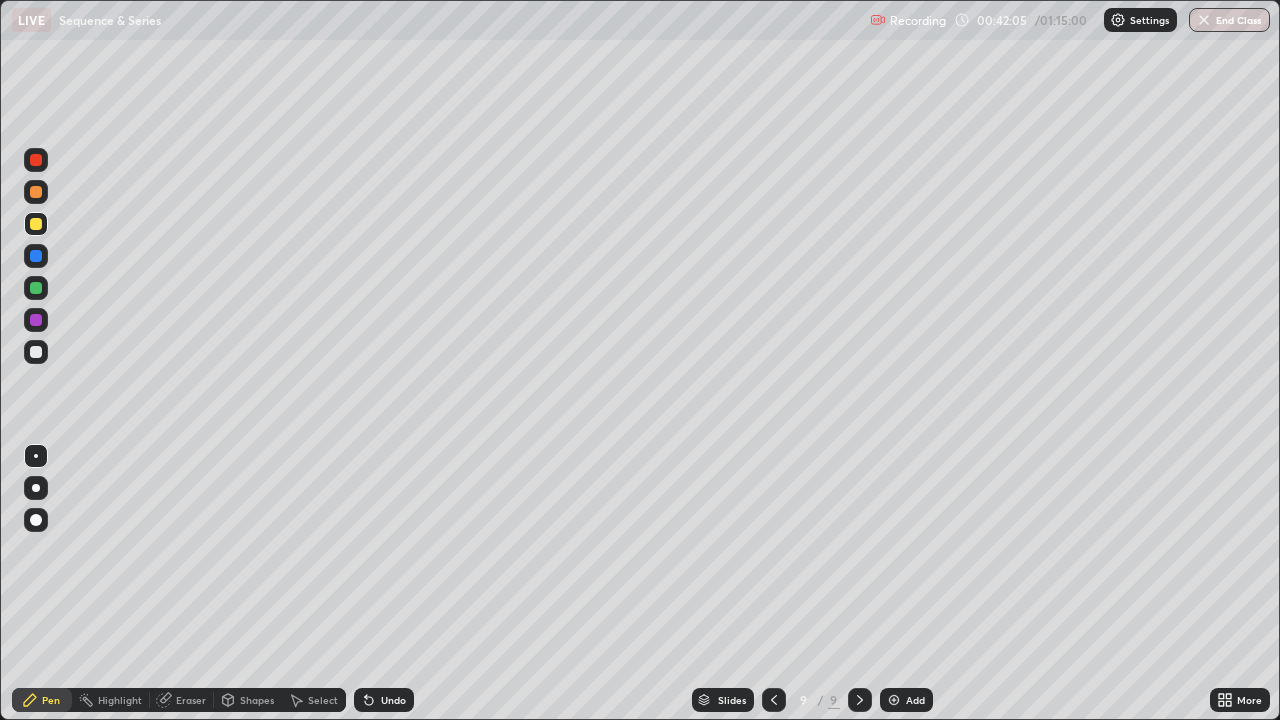 click at bounding box center [36, 352] 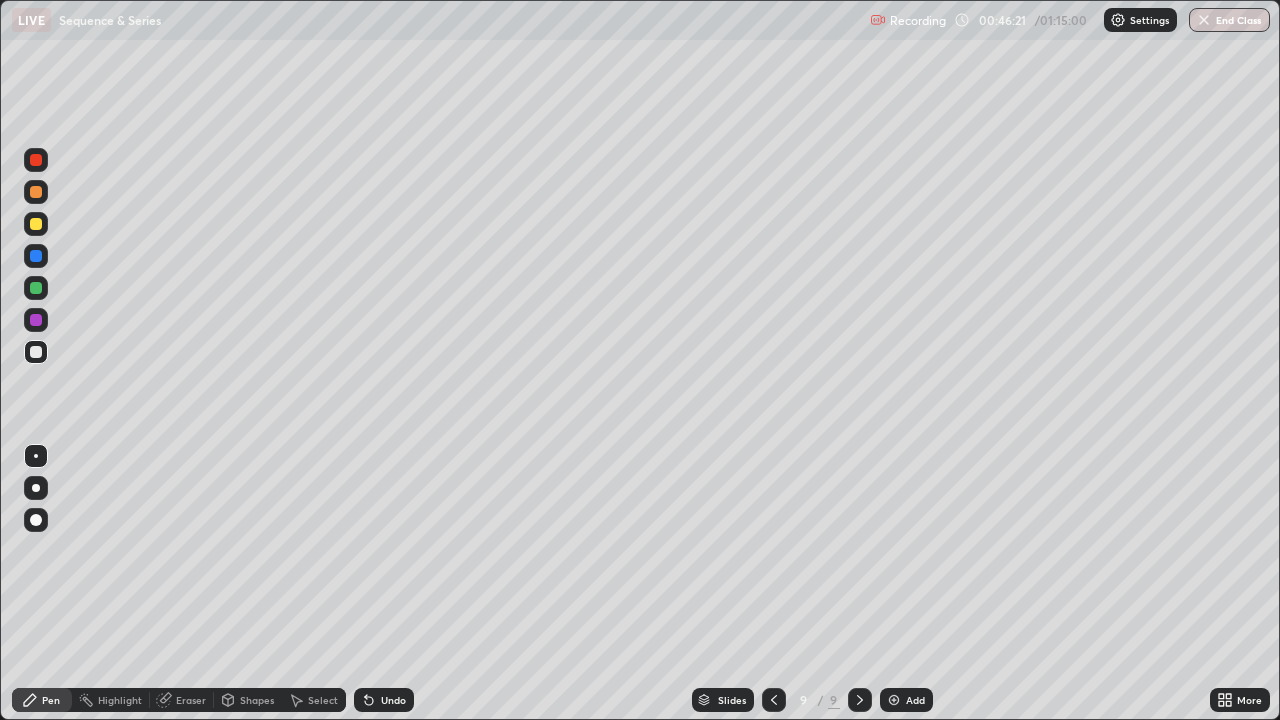 click at bounding box center (36, 288) 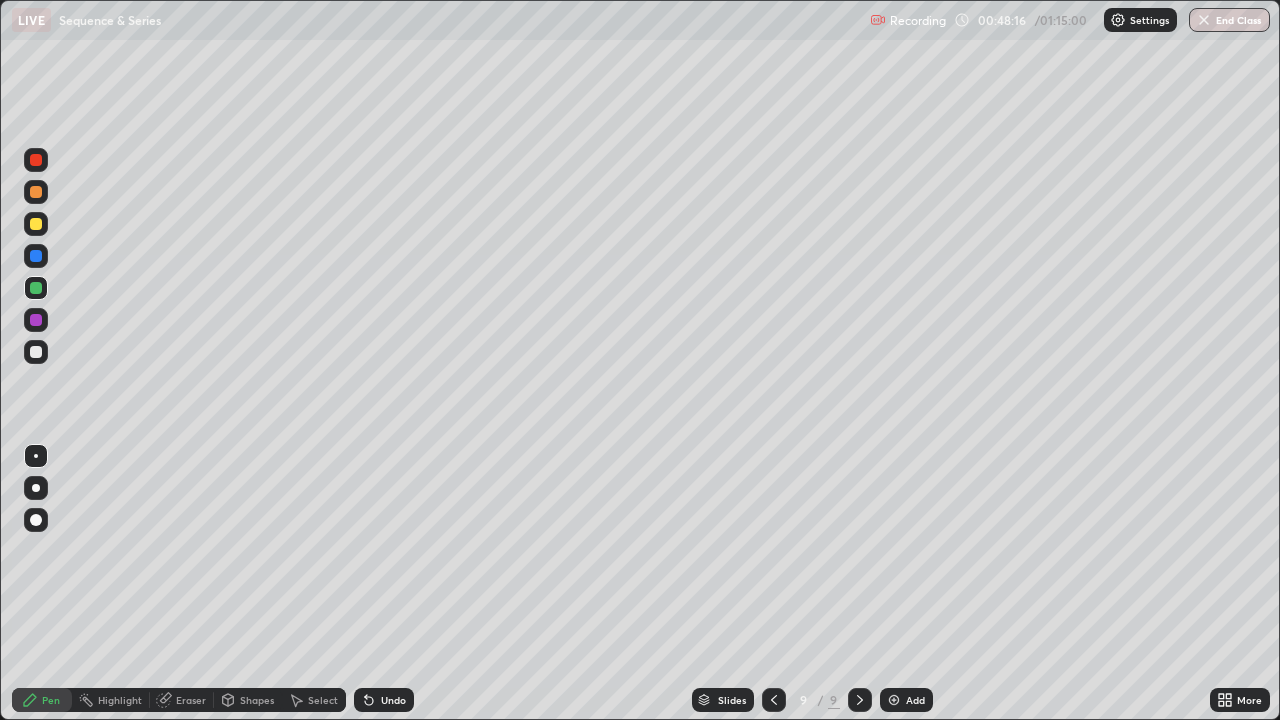 click on "Add" at bounding box center (906, 700) 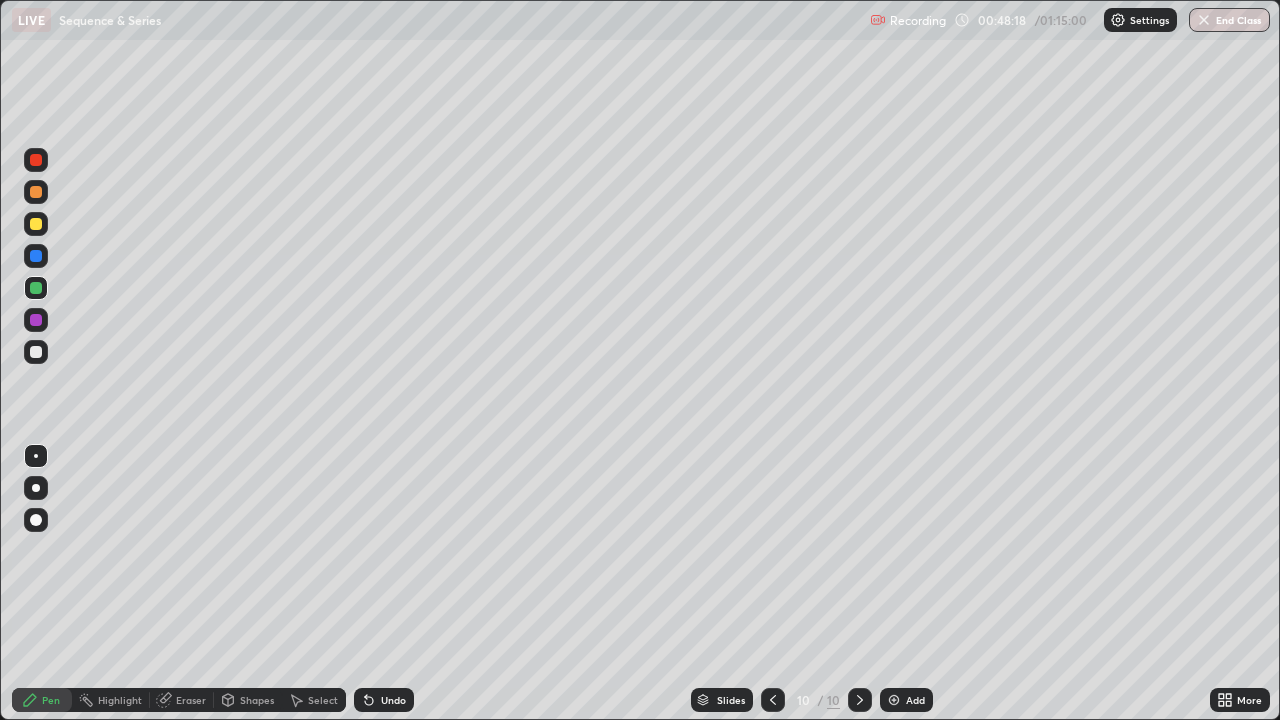 click at bounding box center [36, 224] 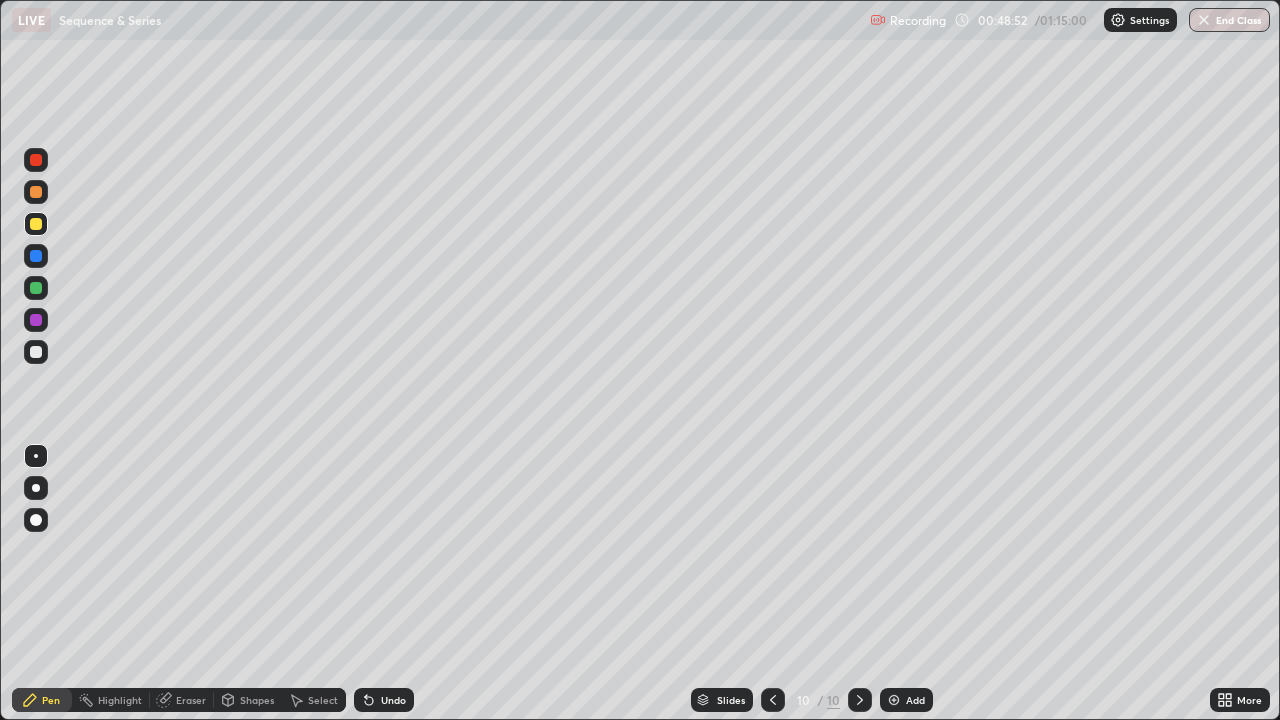 click at bounding box center (36, 352) 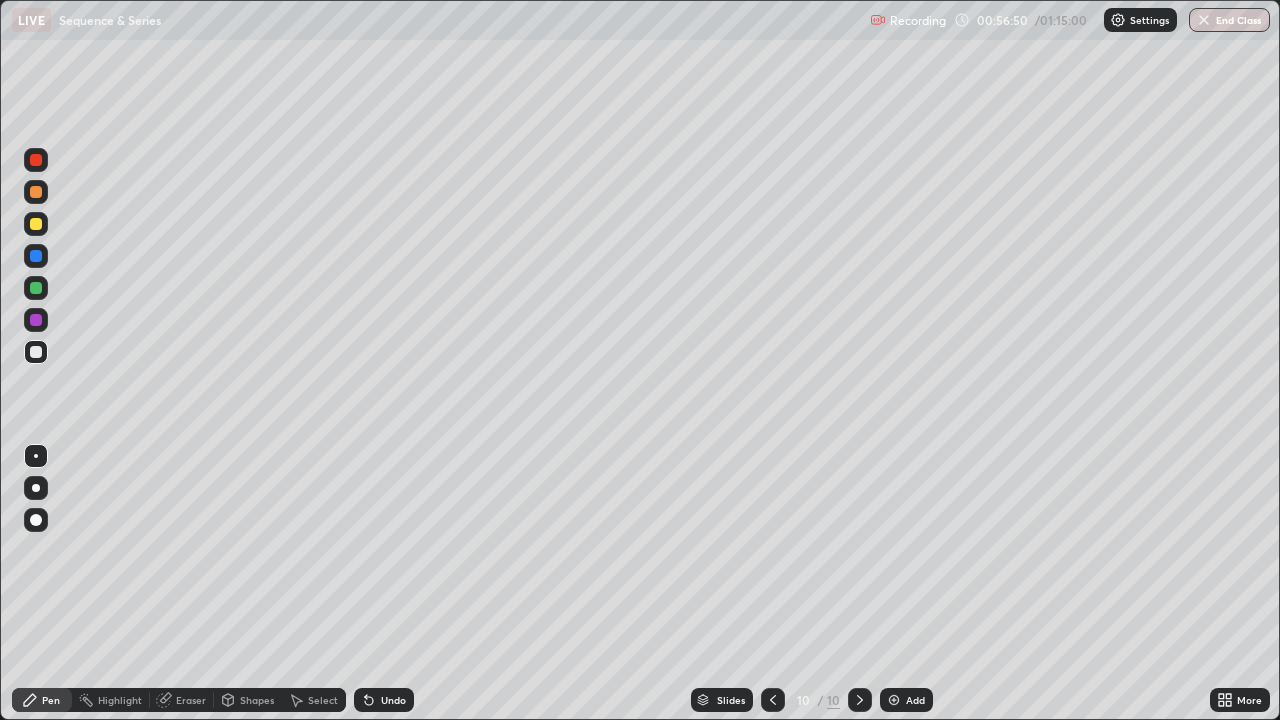 click at bounding box center (894, 700) 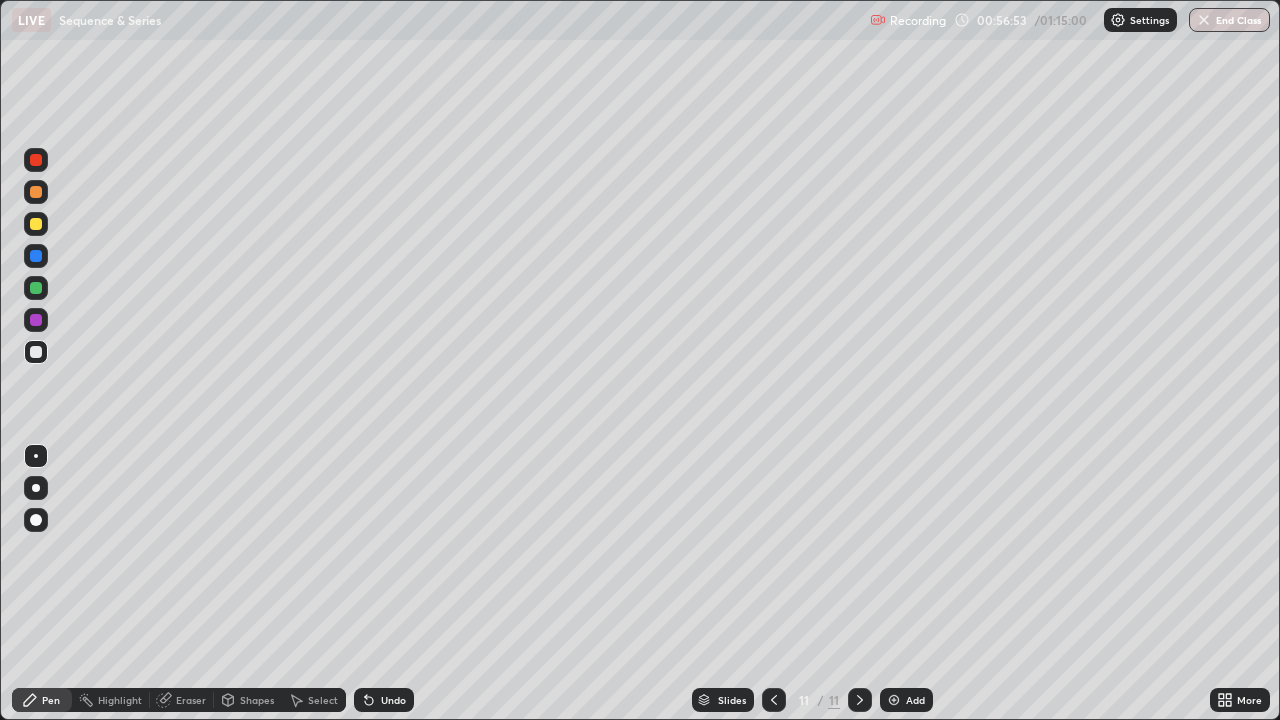 click at bounding box center (36, 224) 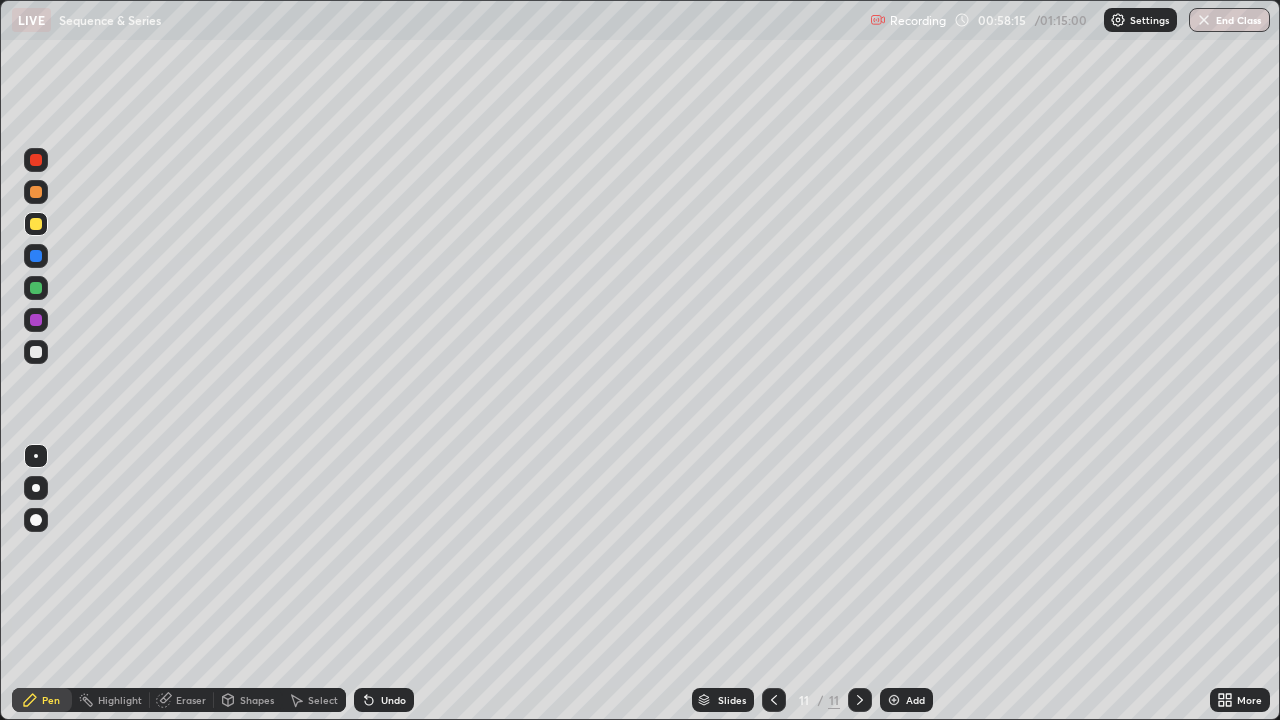 click on "Undo" at bounding box center (393, 700) 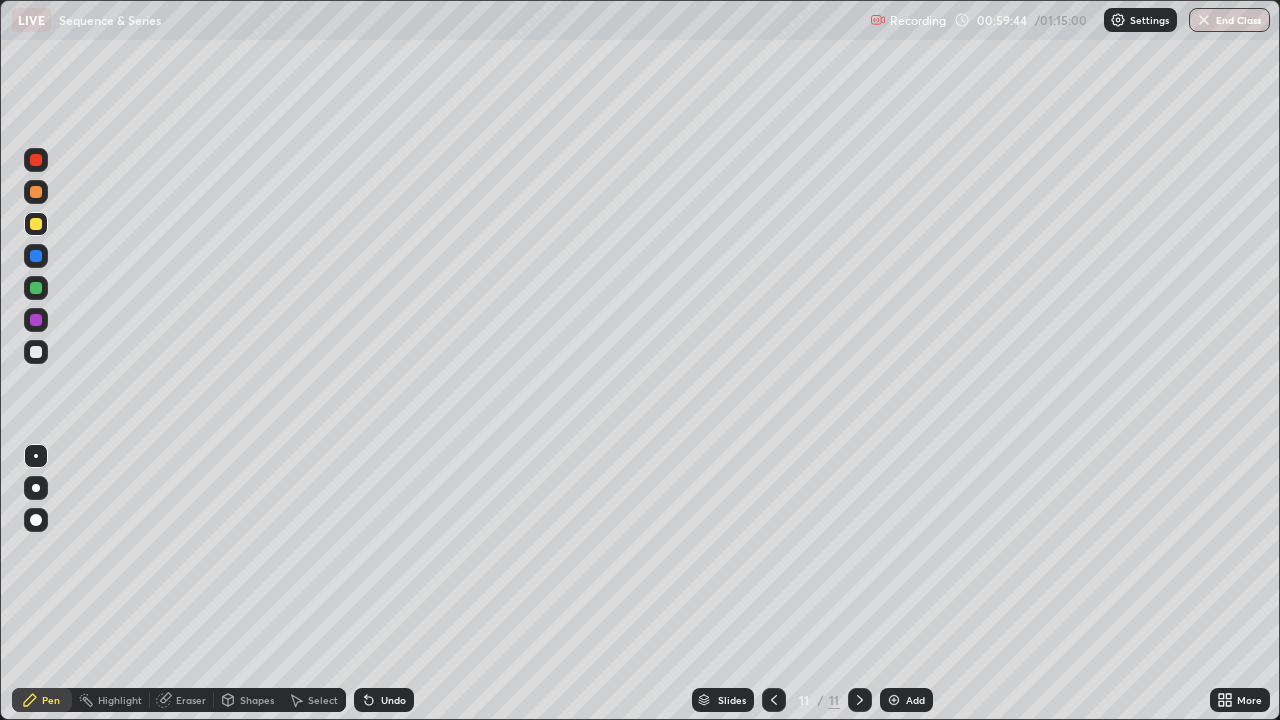 click on "Add" at bounding box center [915, 700] 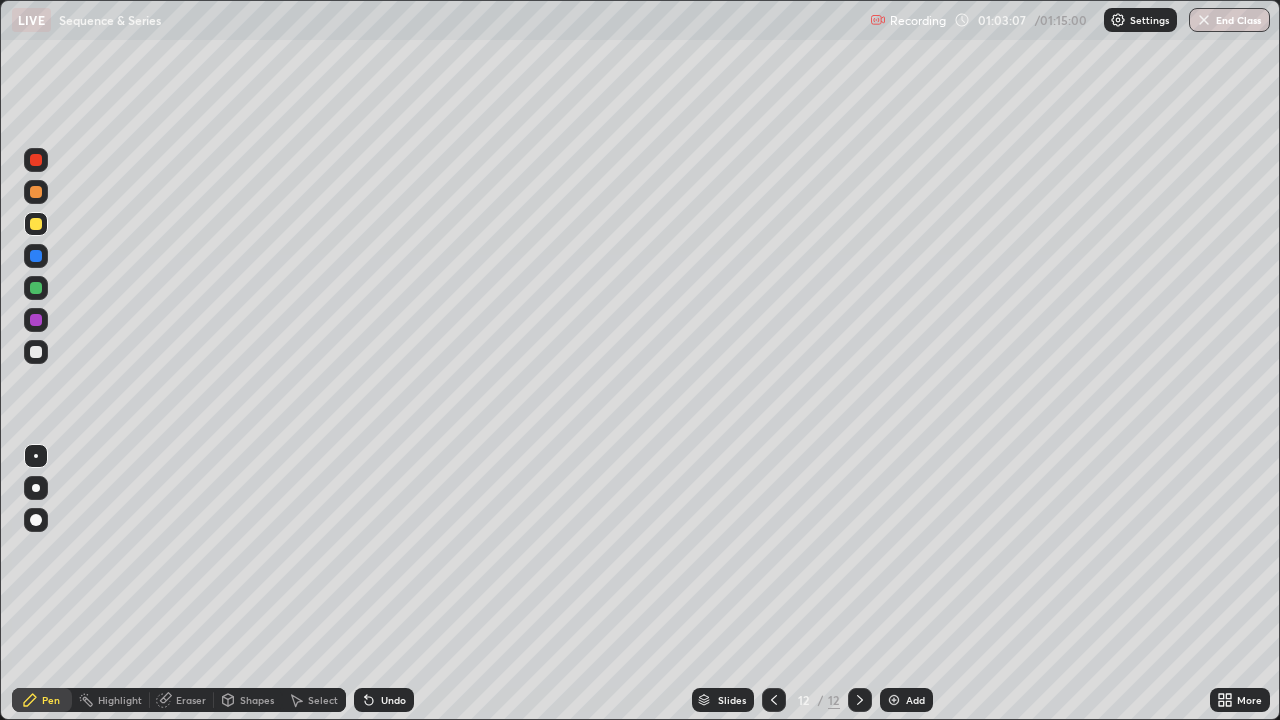 click on "Add" at bounding box center [915, 700] 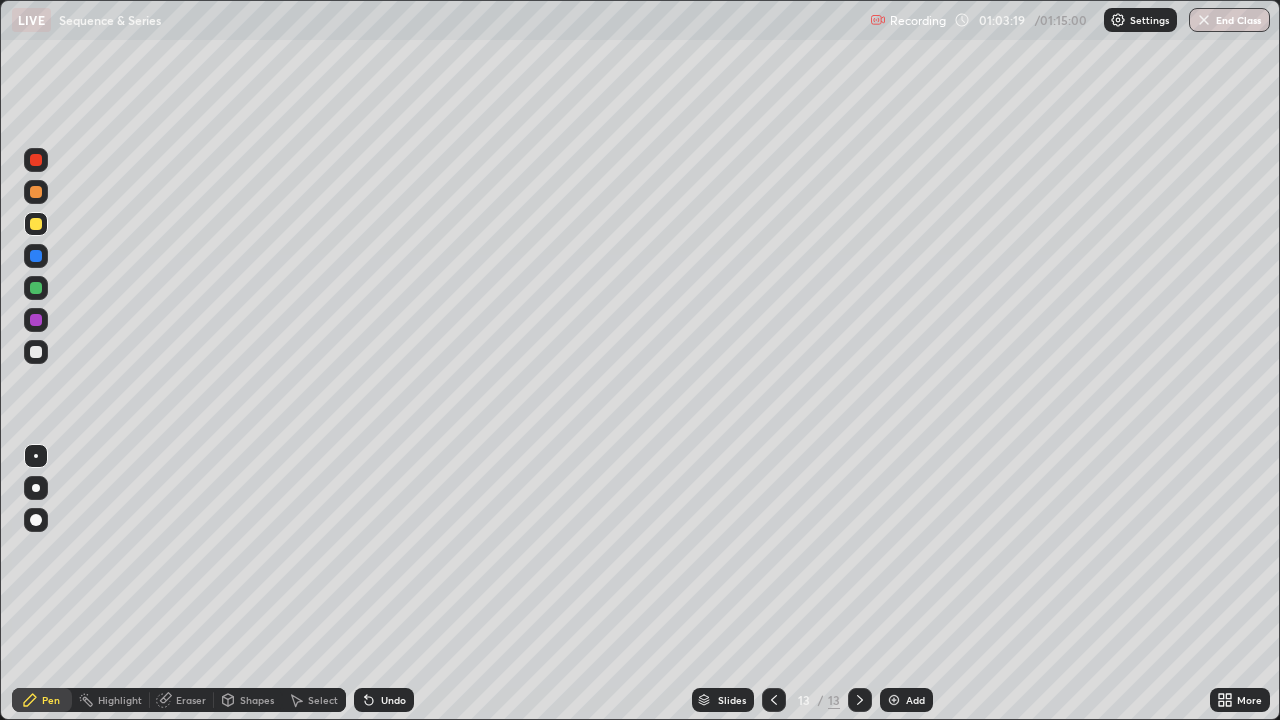 click at bounding box center (36, 352) 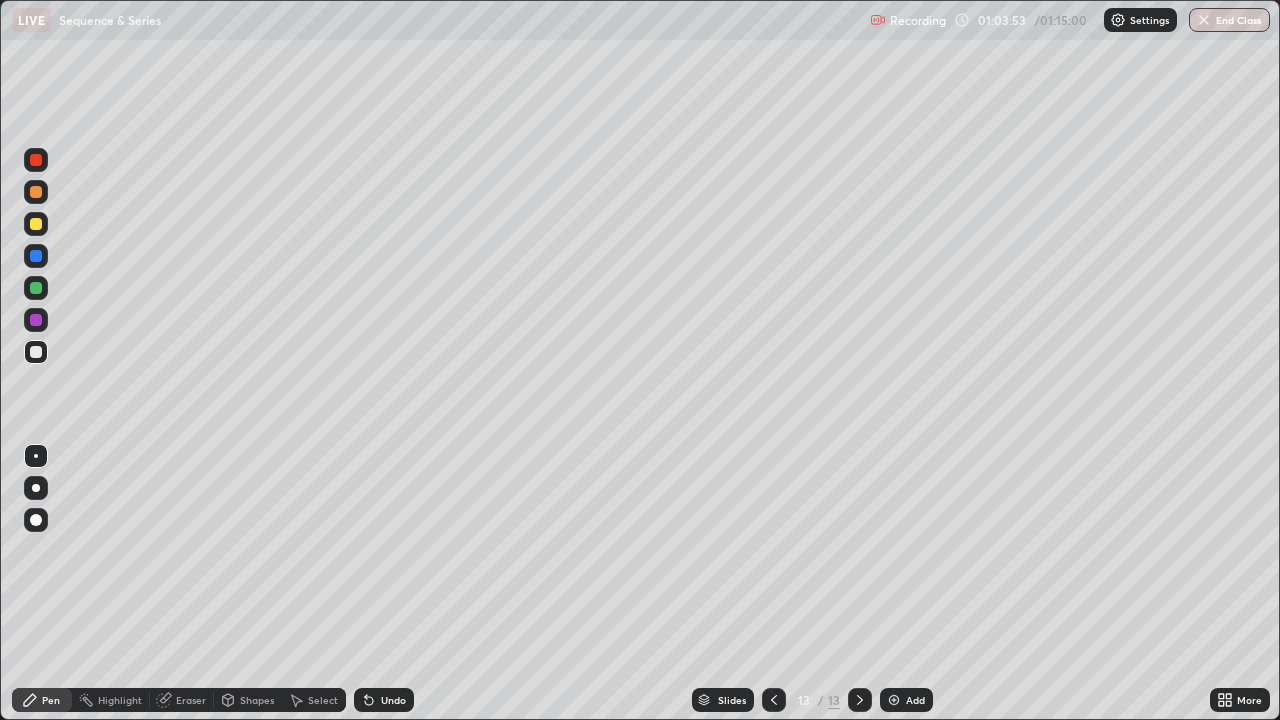 click at bounding box center [36, 288] 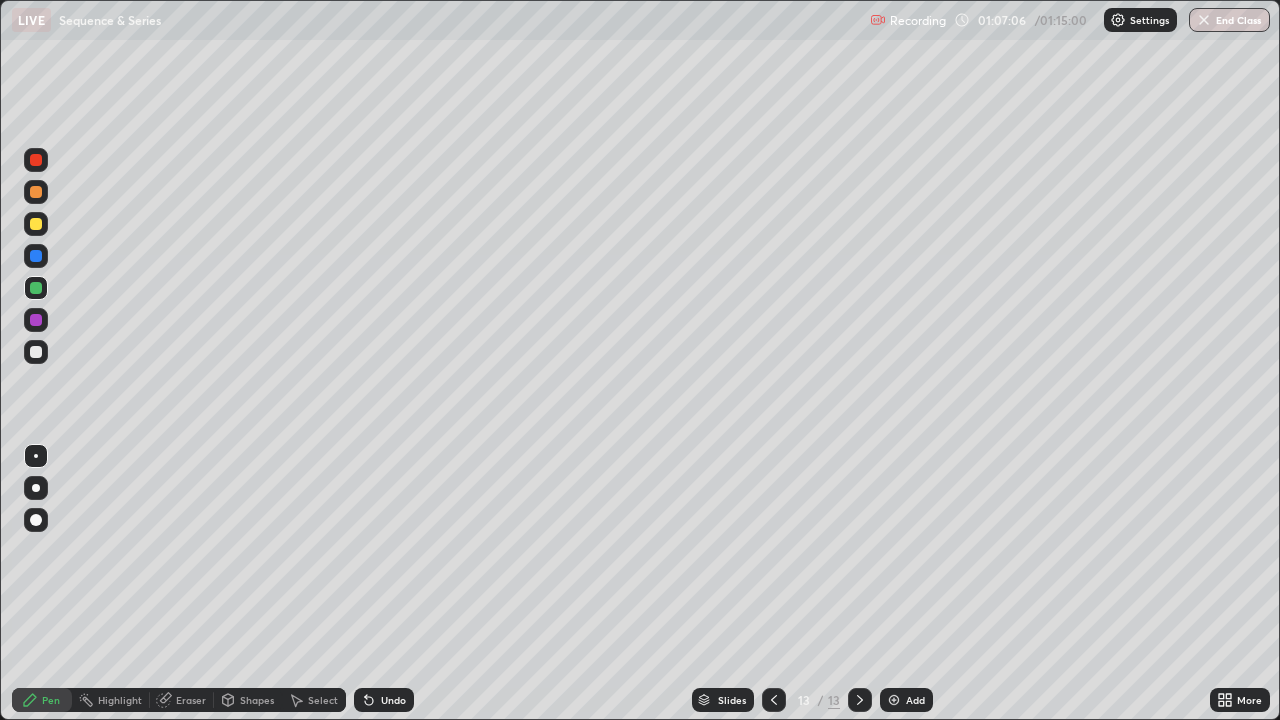 click on "End Class" at bounding box center (1229, 20) 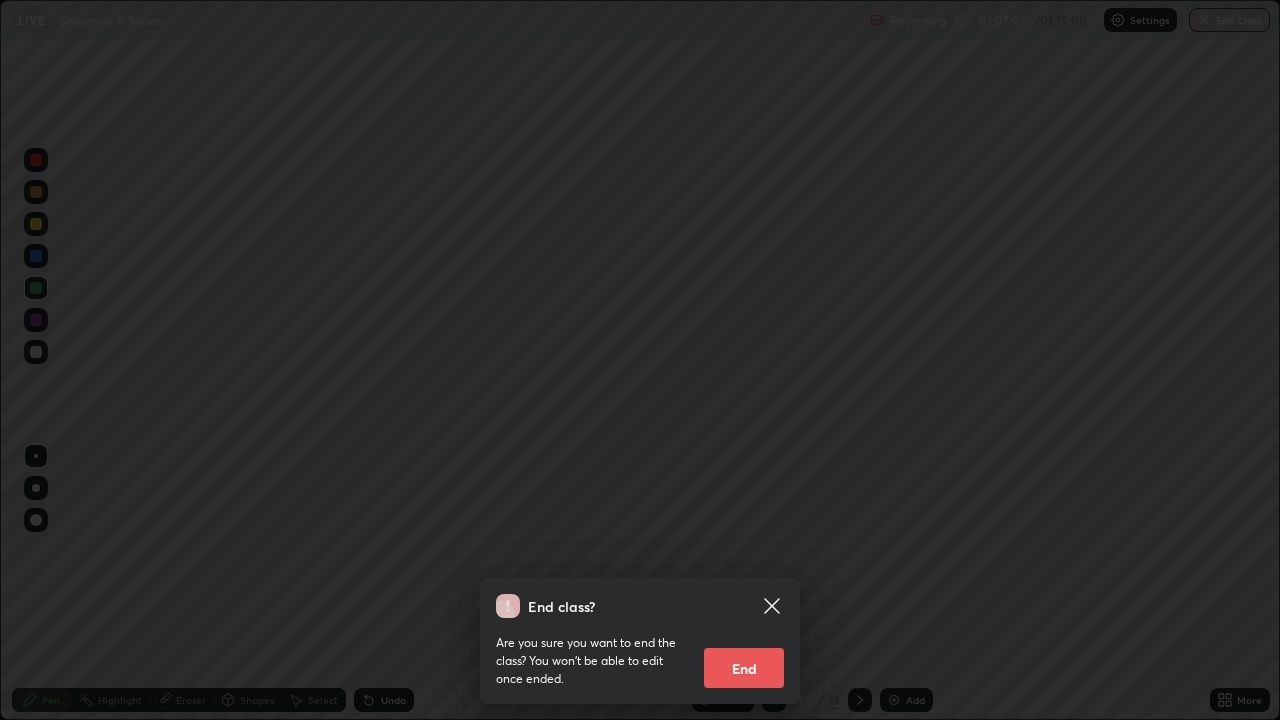 click on "End" at bounding box center [744, 668] 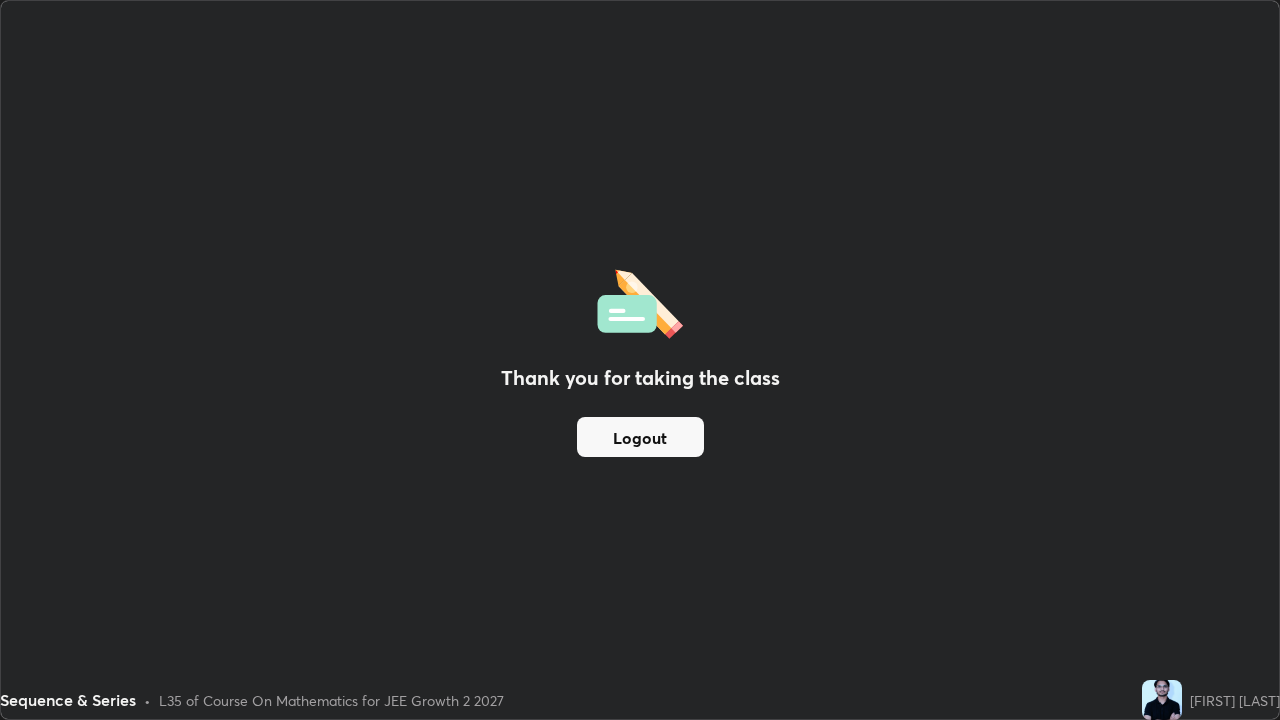 click on "Logout" at bounding box center [640, 437] 